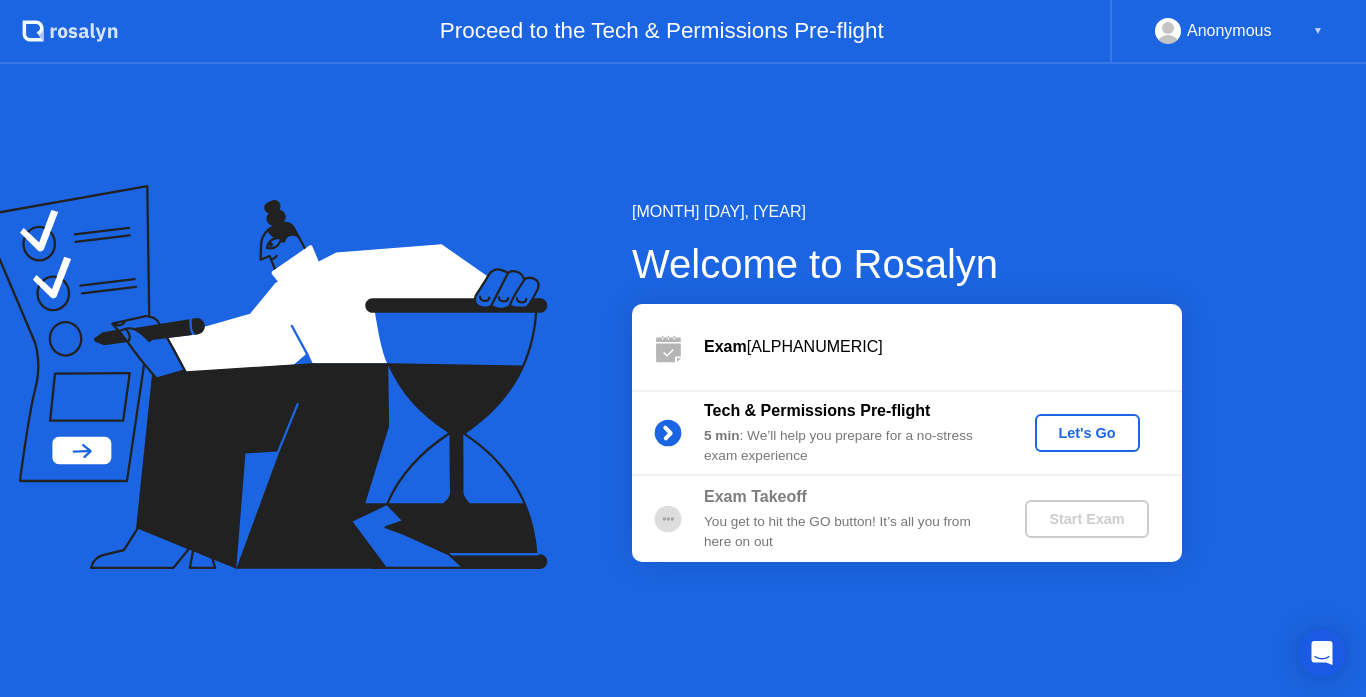 scroll, scrollTop: 0, scrollLeft: 0, axis: both 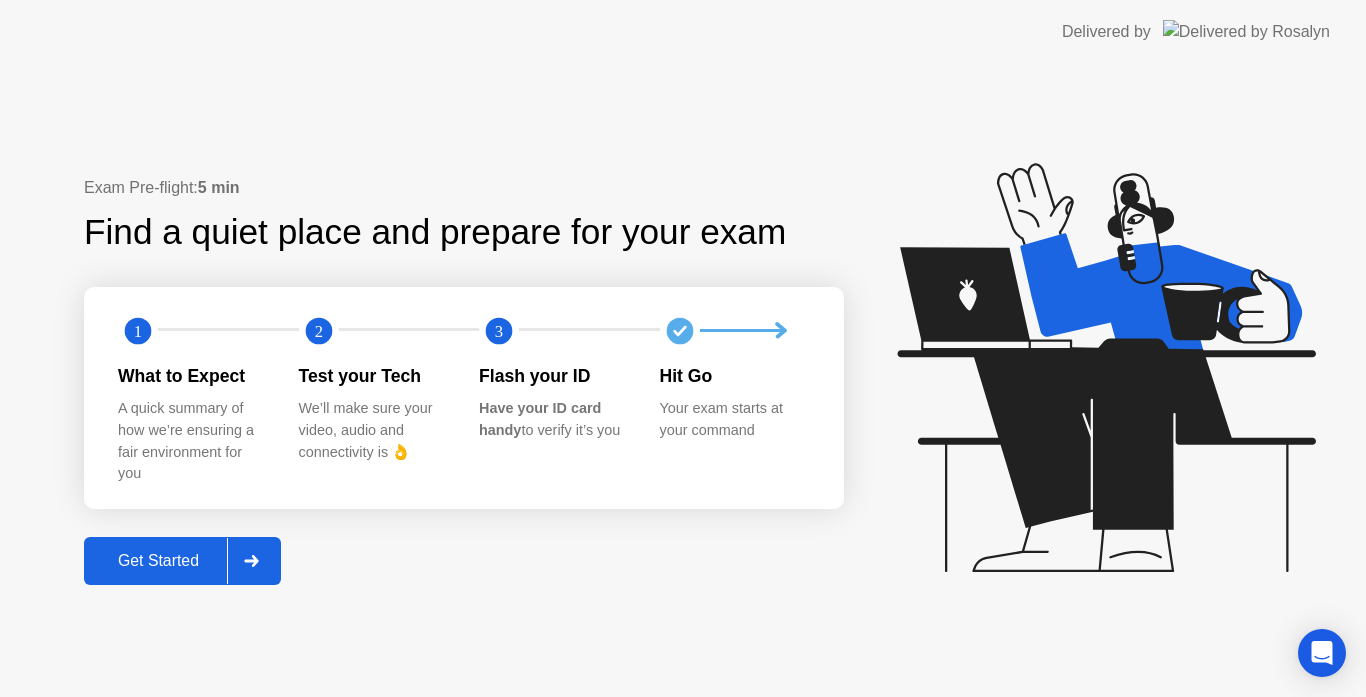 click on "Get Started" 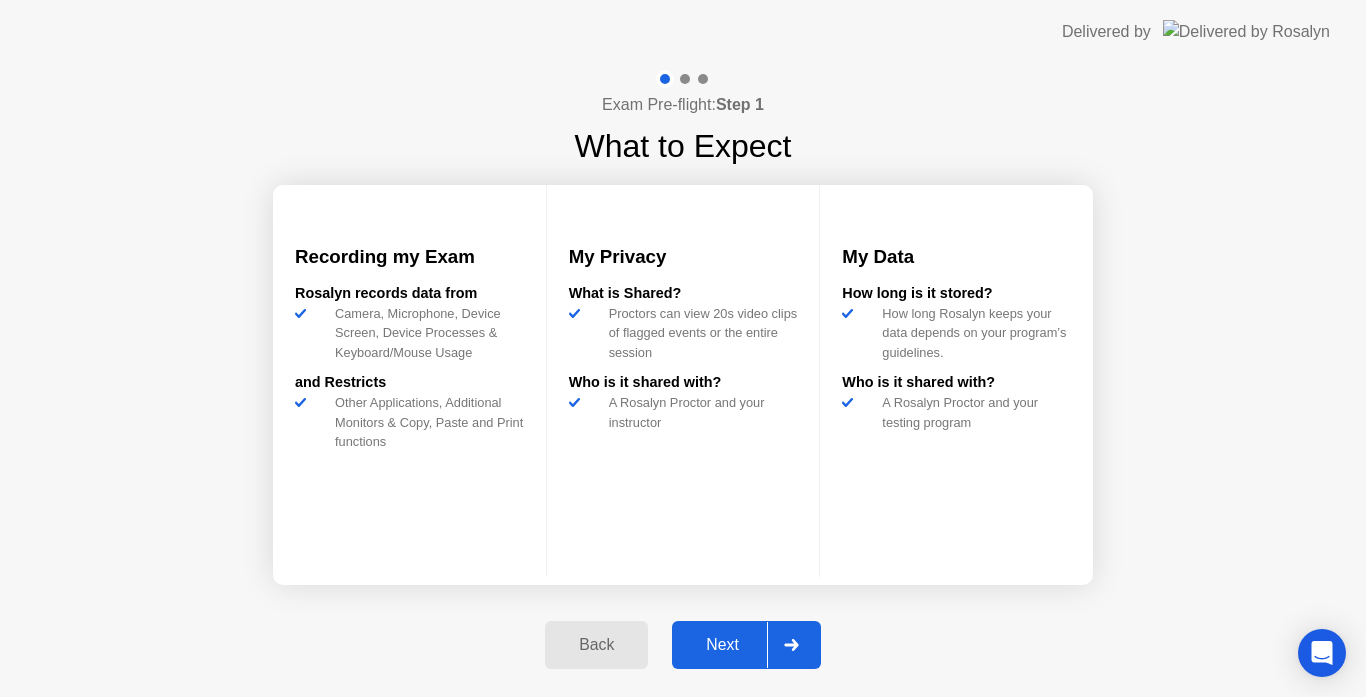 click on "Next" 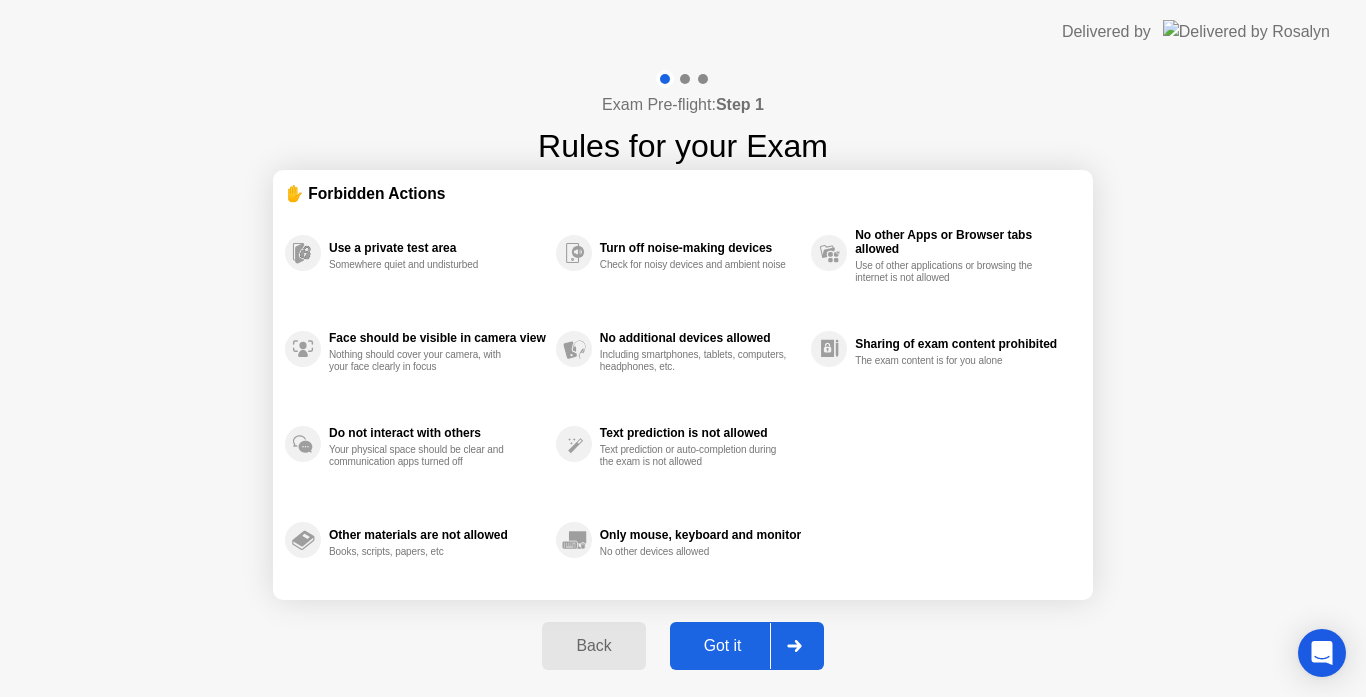 click on "Got it" 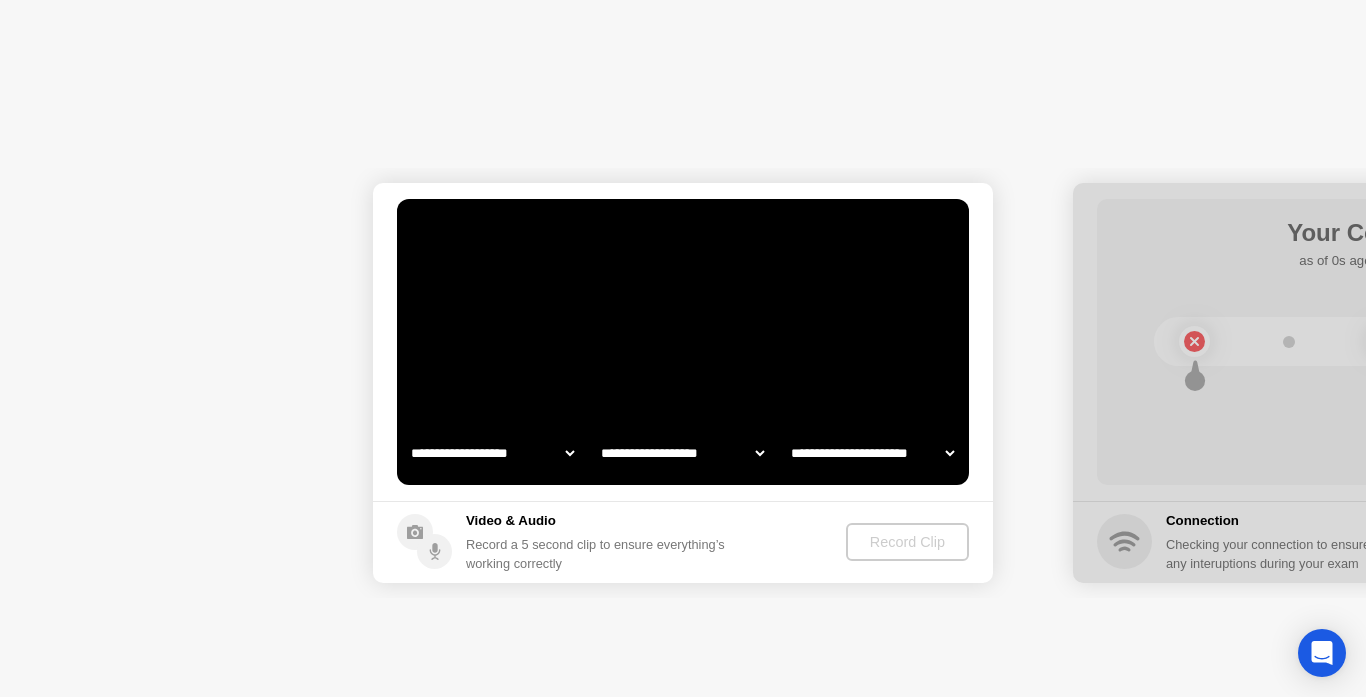 select on "**********" 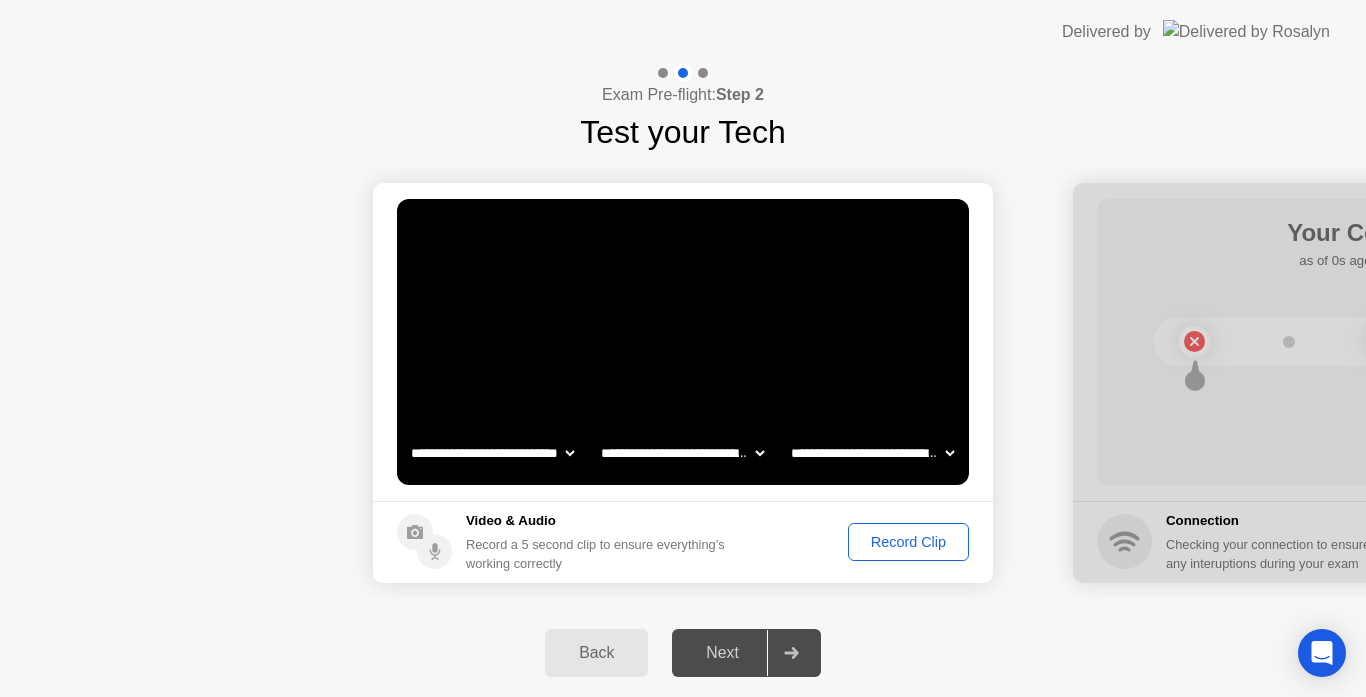 click on "Next" 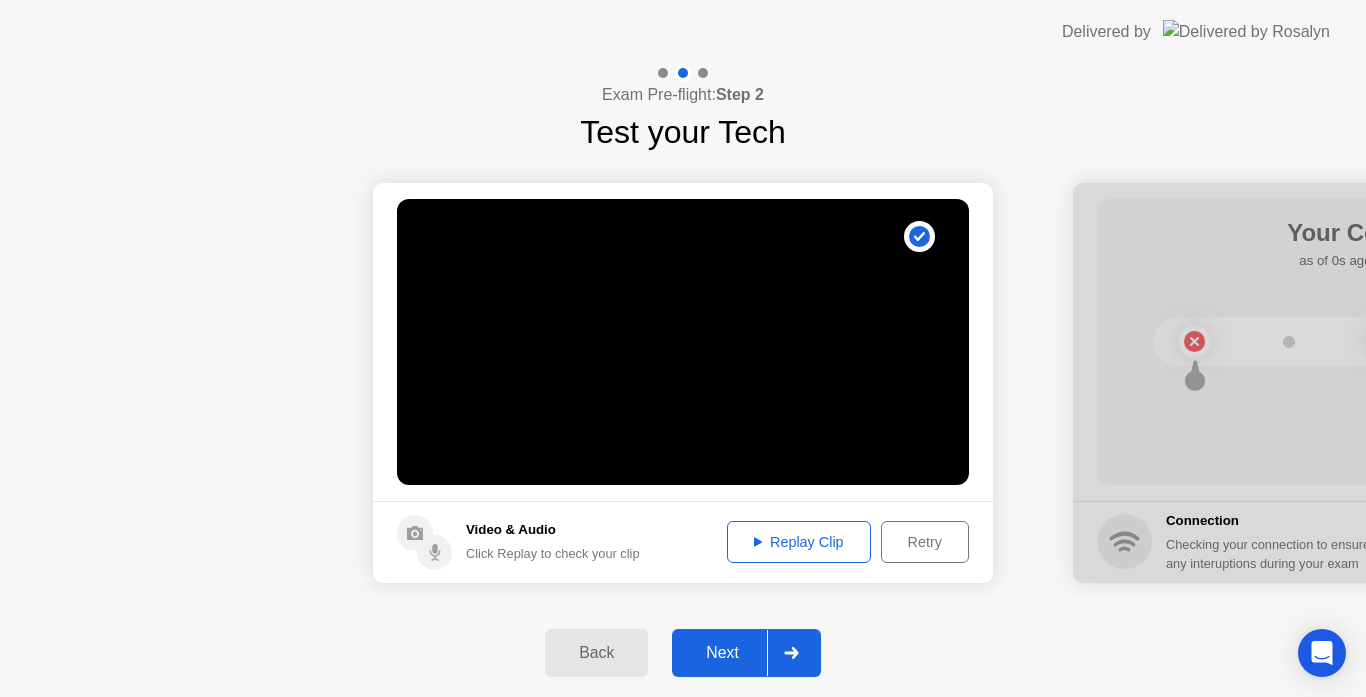 click on "Next" 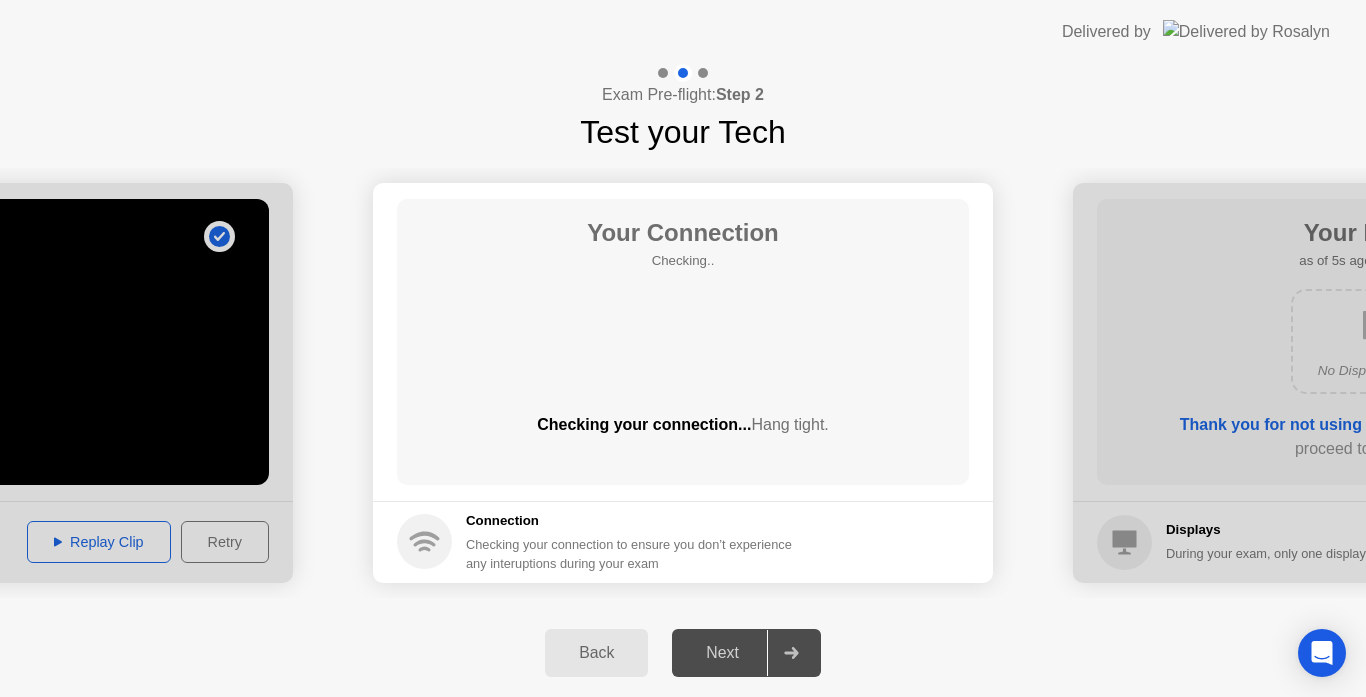 click on "Next" 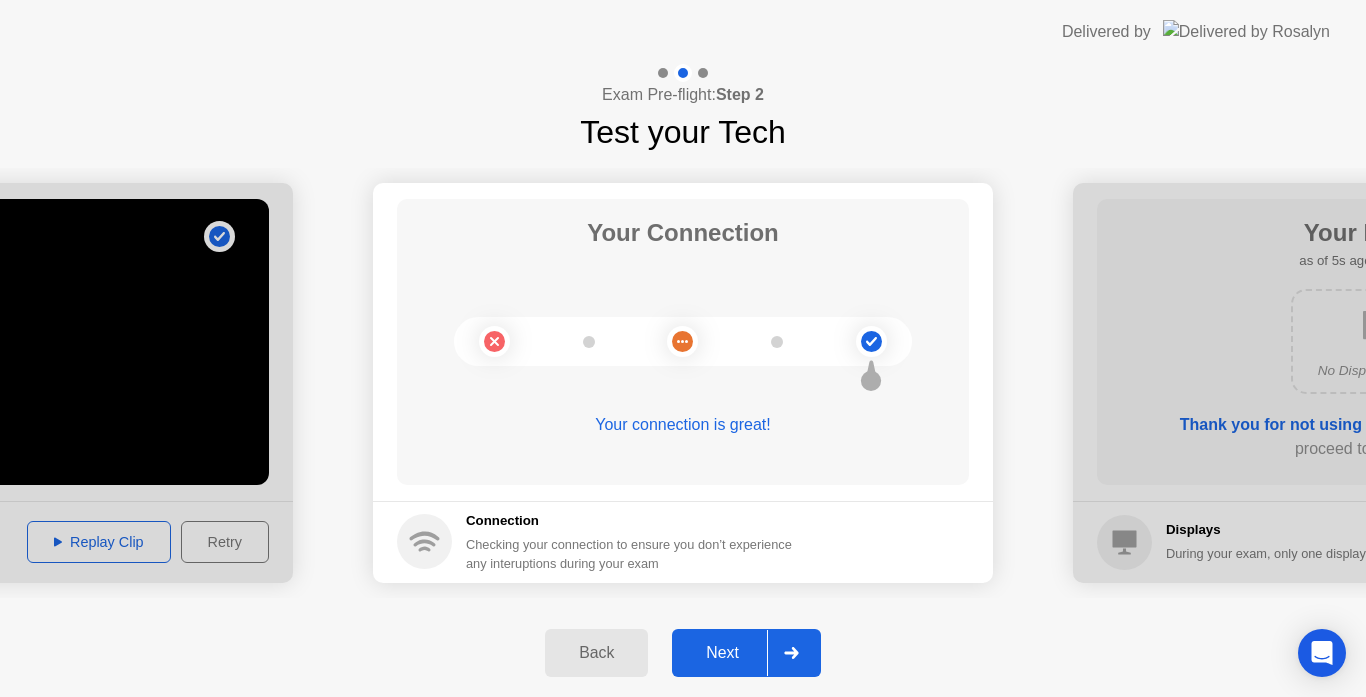 click 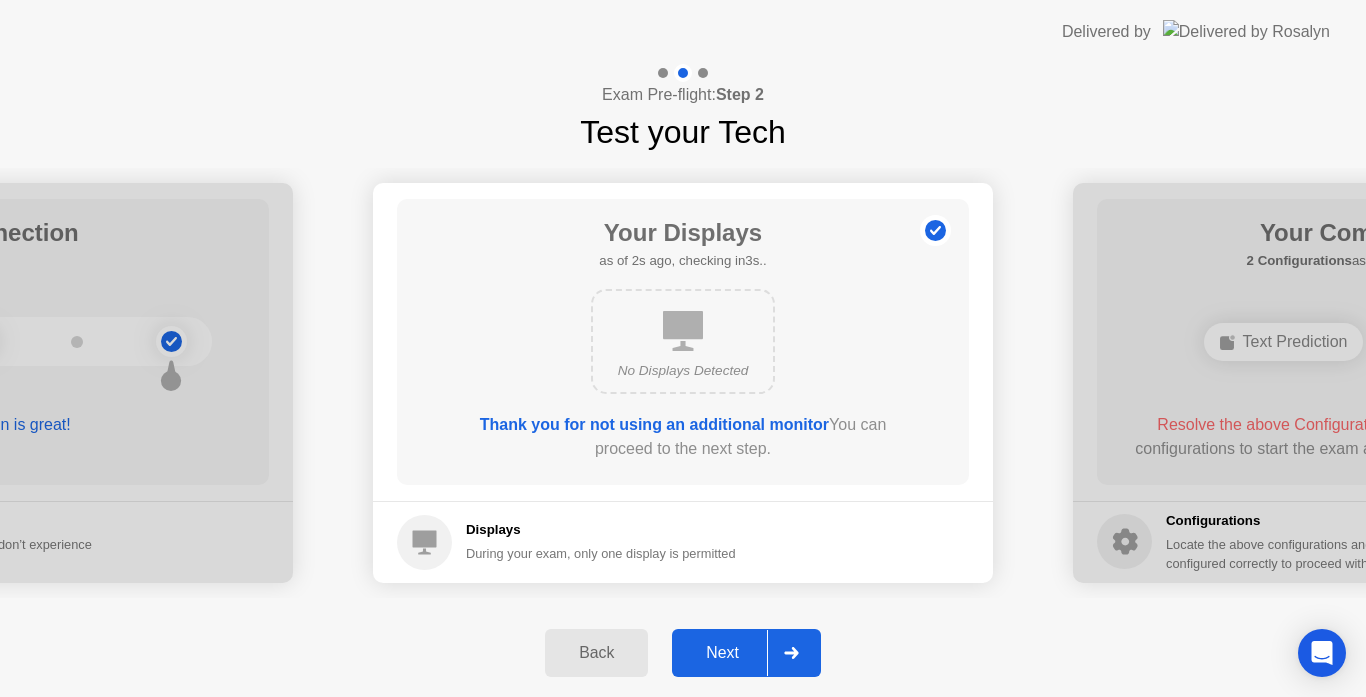 click on "Next" 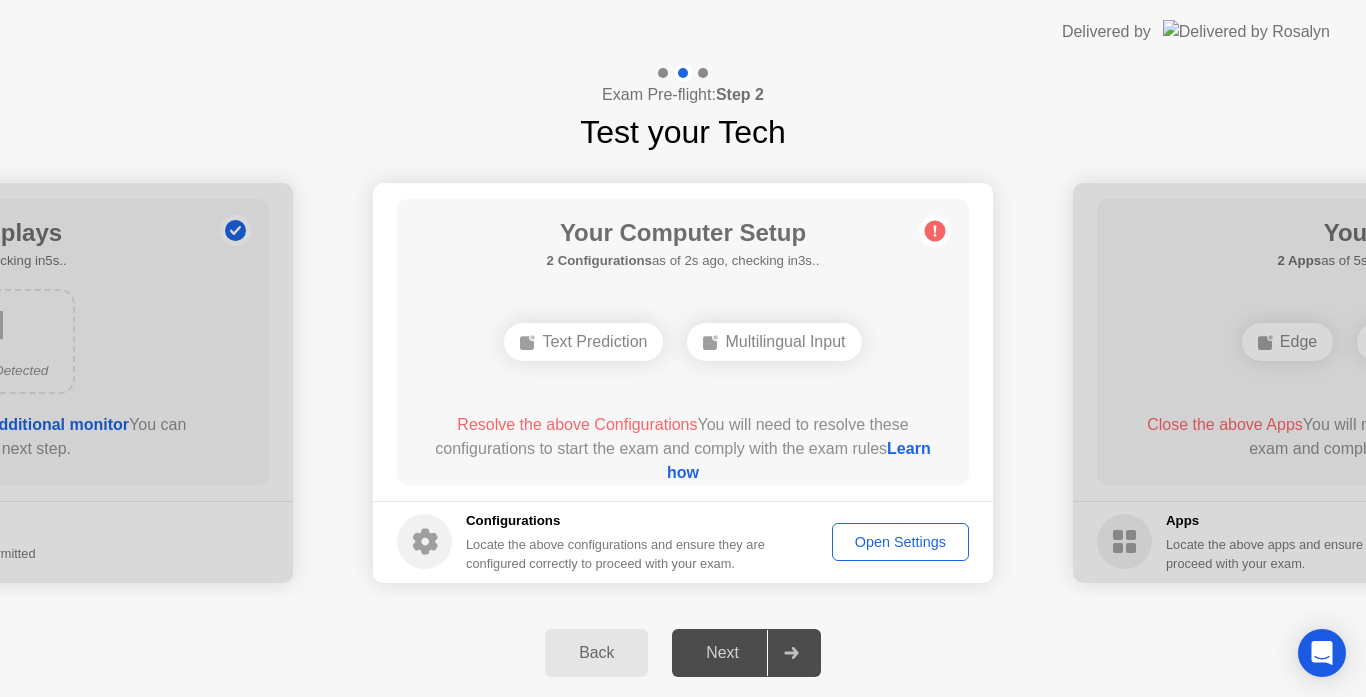click on "Next" 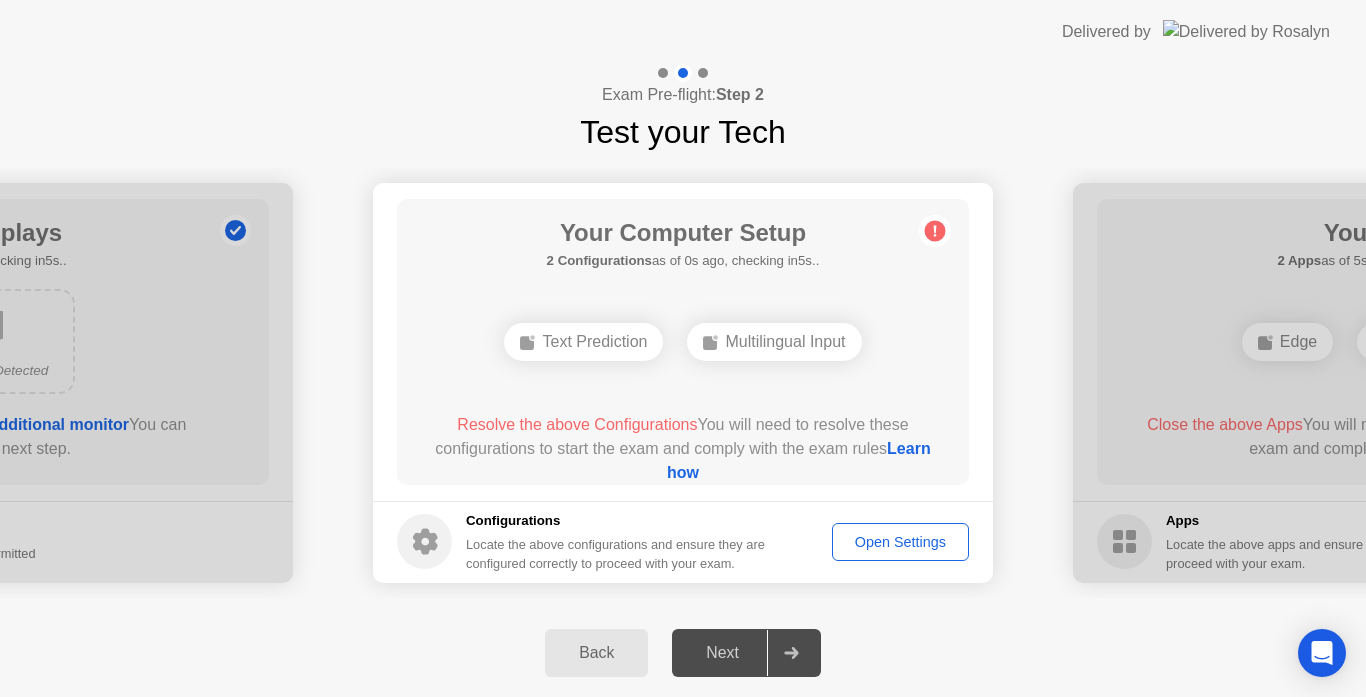 drag, startPoint x: 631, startPoint y: 434, endPoint x: 858, endPoint y: 626, distance: 297.3096 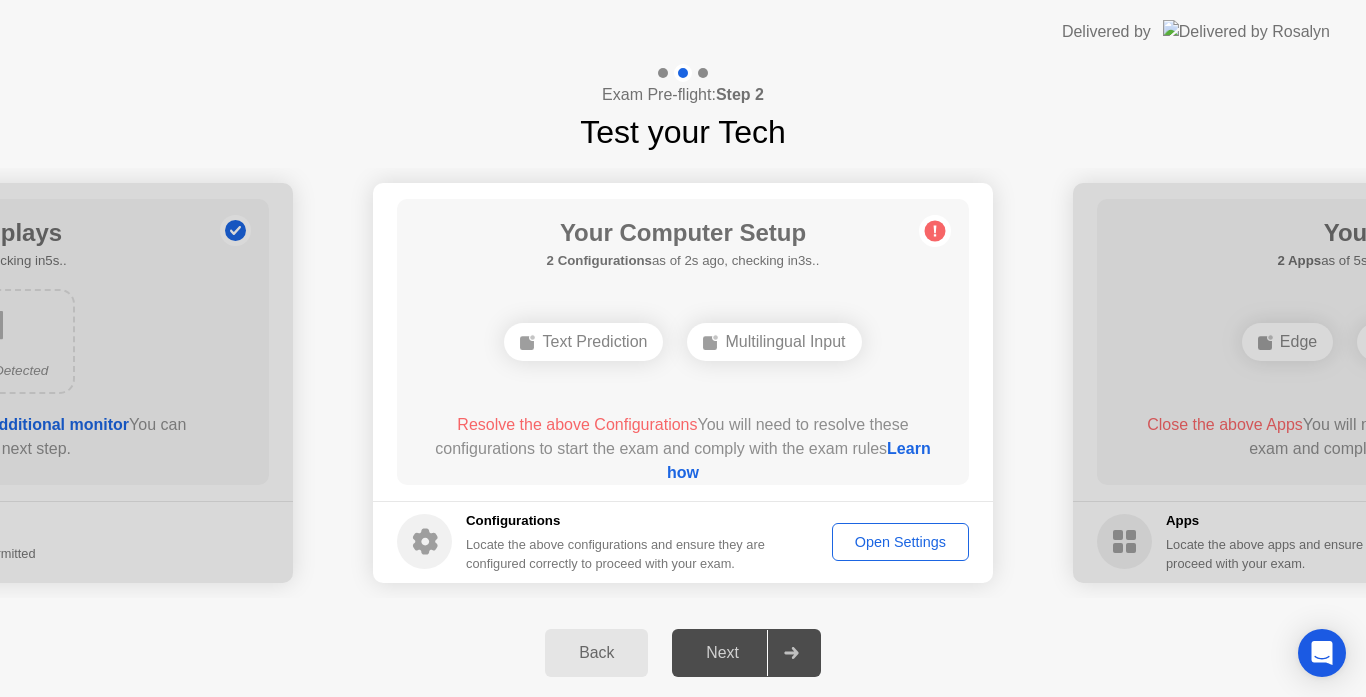 click on "Open Settings" 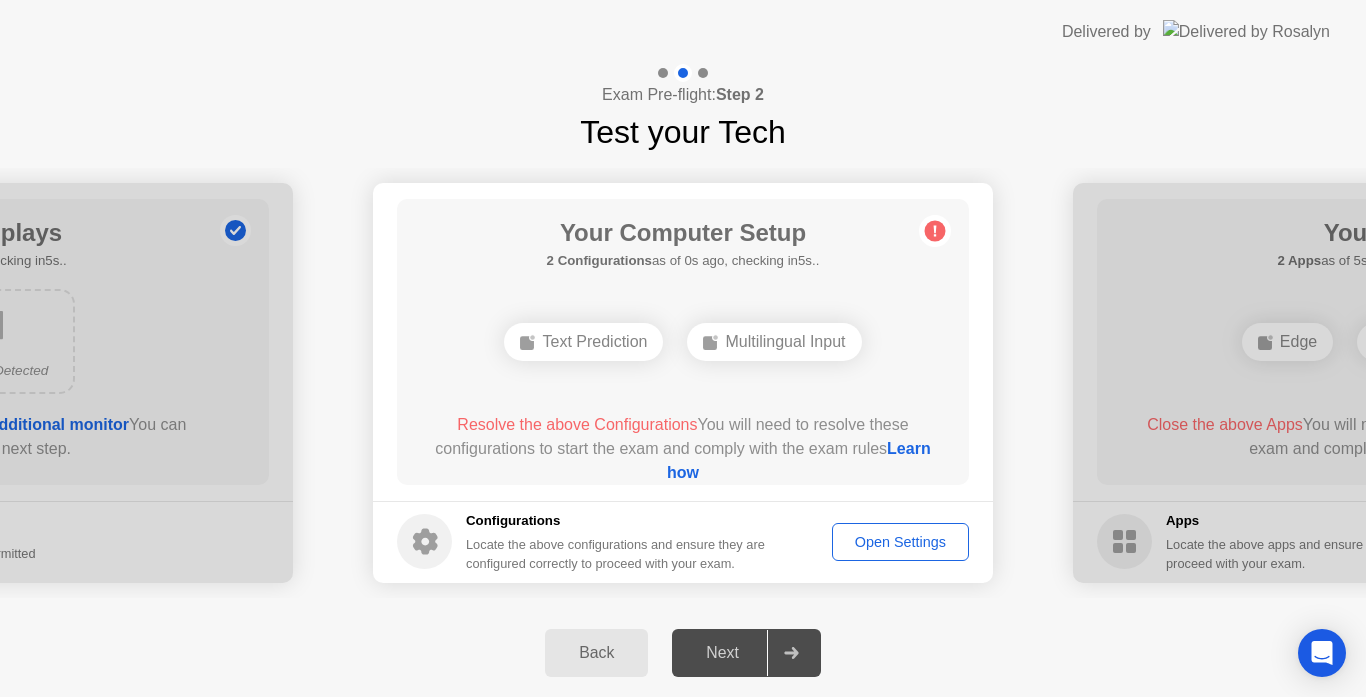 click 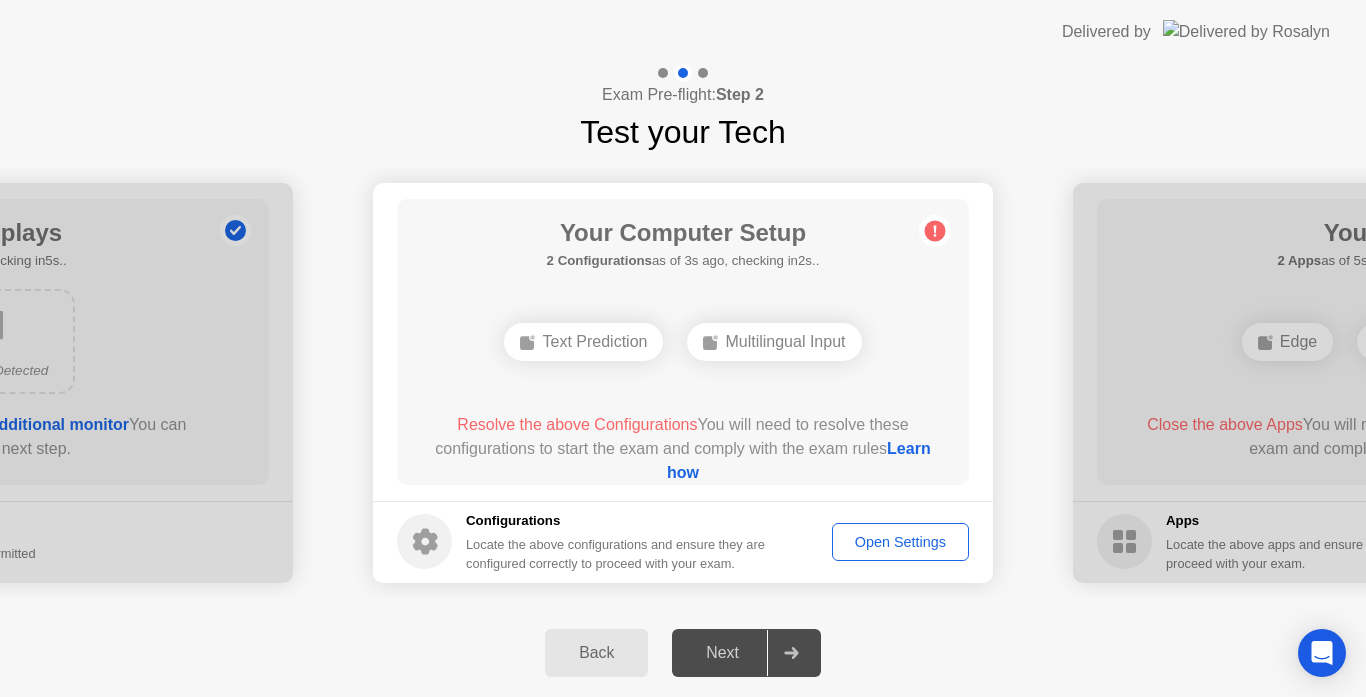 click on "Multilingual Input" 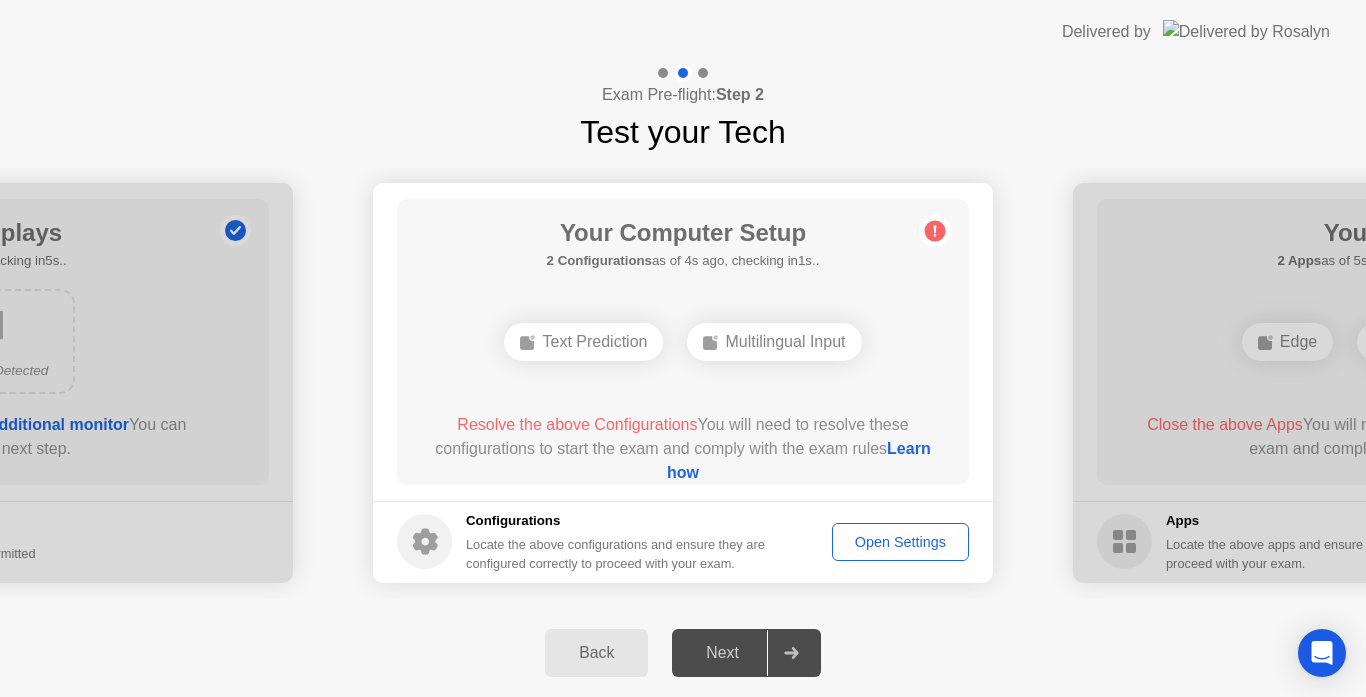 click on "Text Prediction" 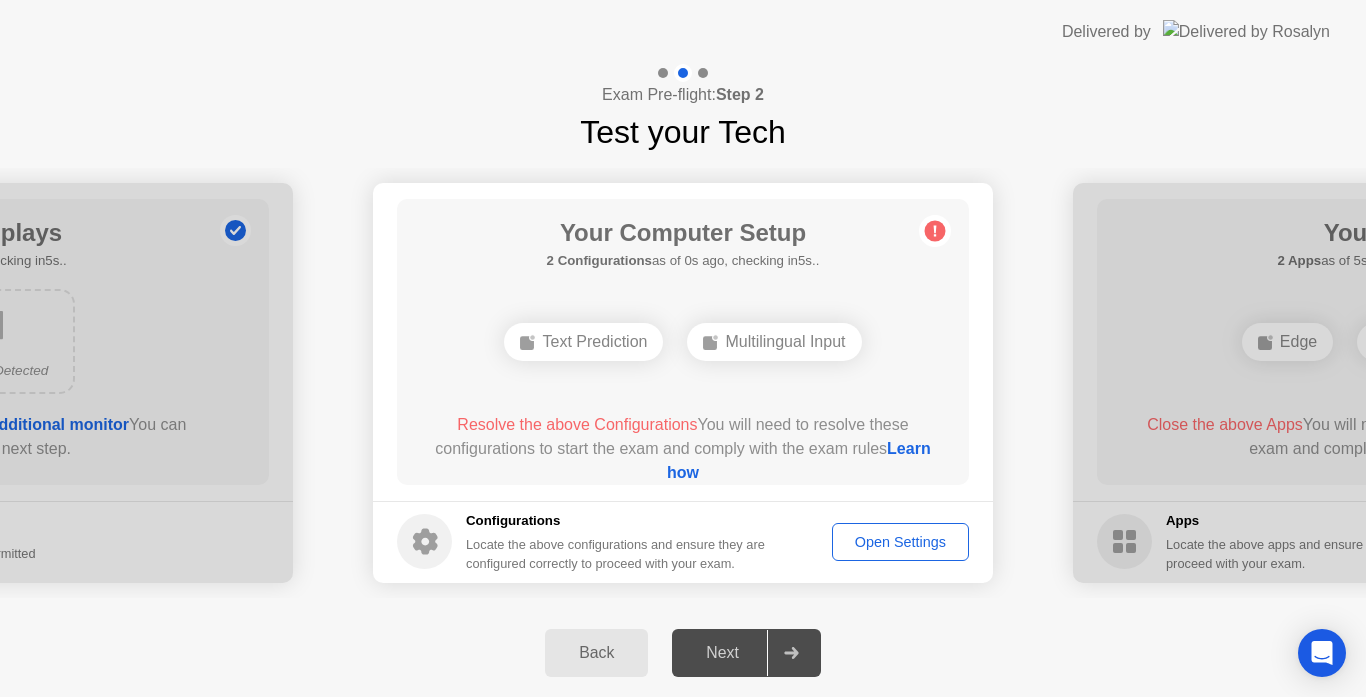 click on "Multilingual Input" 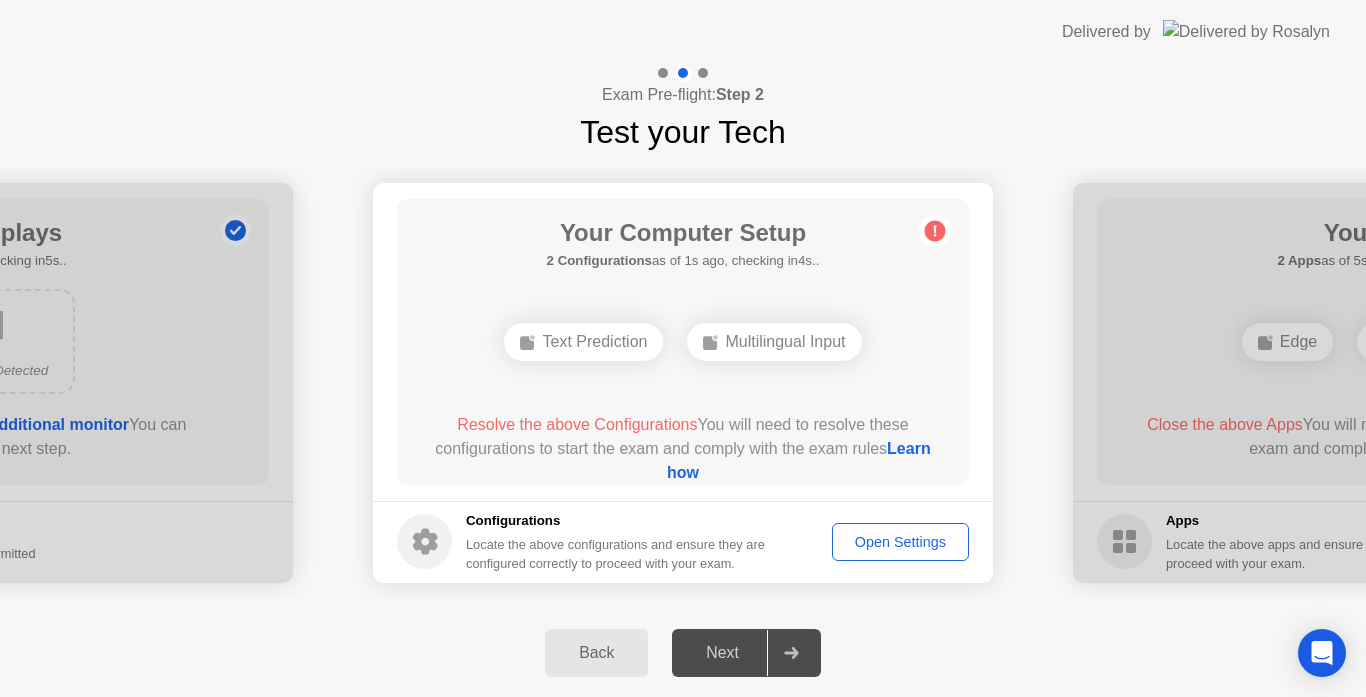 click on "Multilingual Input" 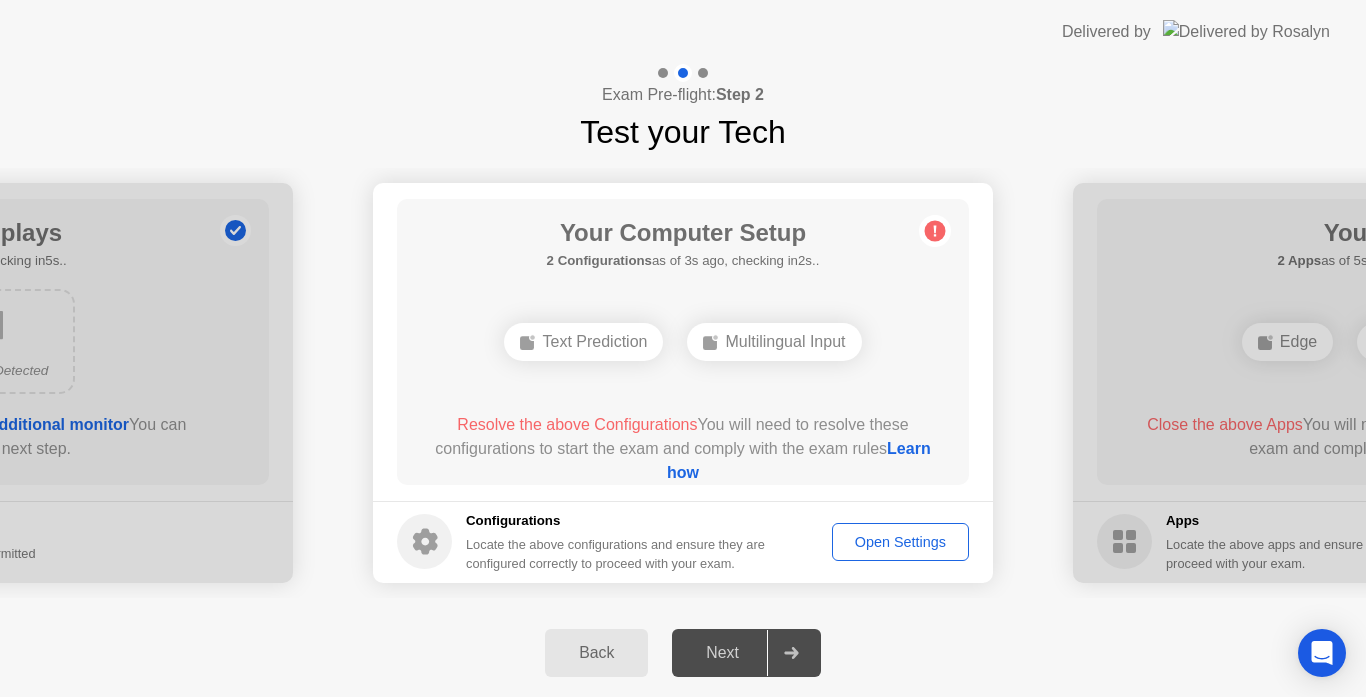 click on "Learn how" 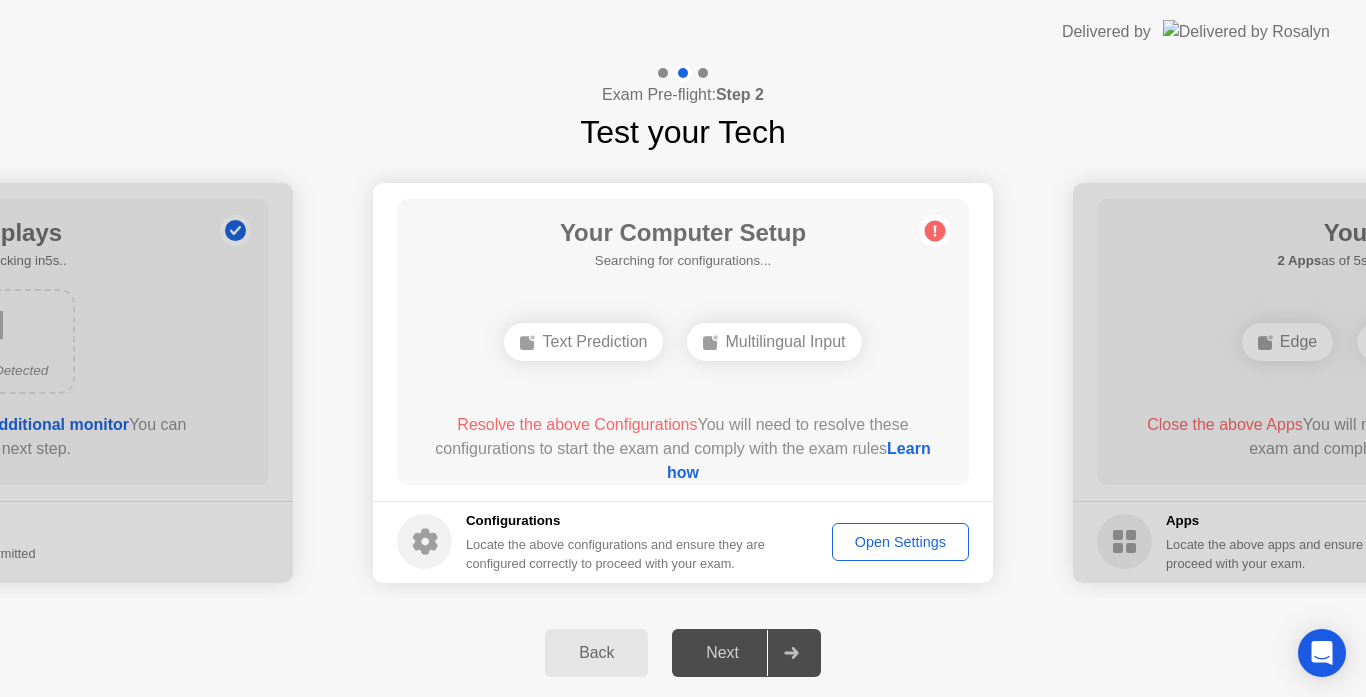 click on "Open Settings" 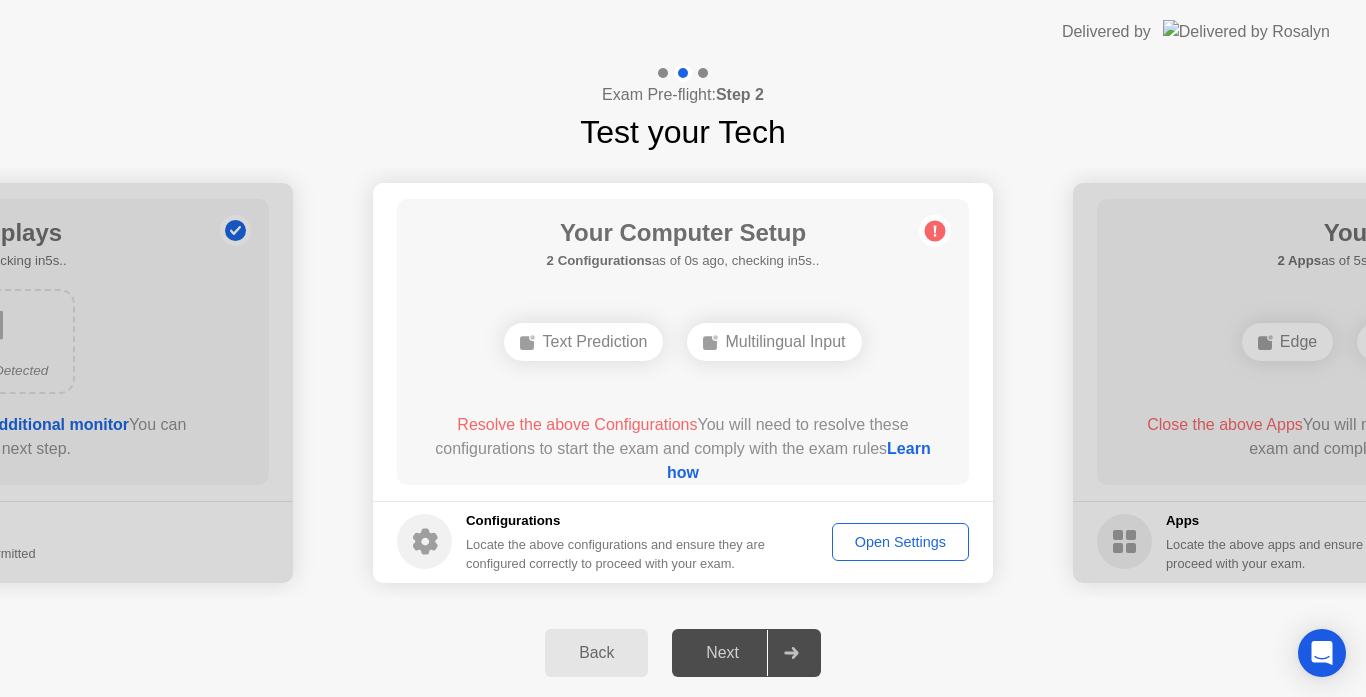 click on "Open Settings" 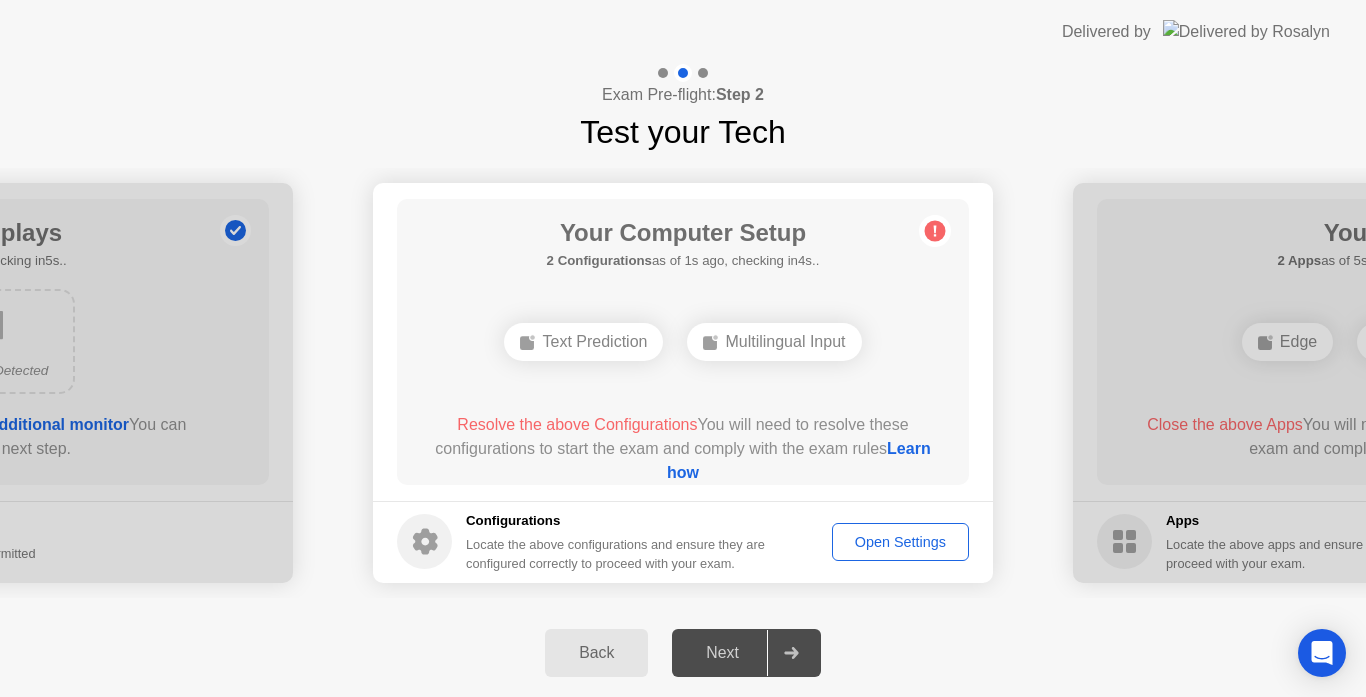 click on "Open Settings" 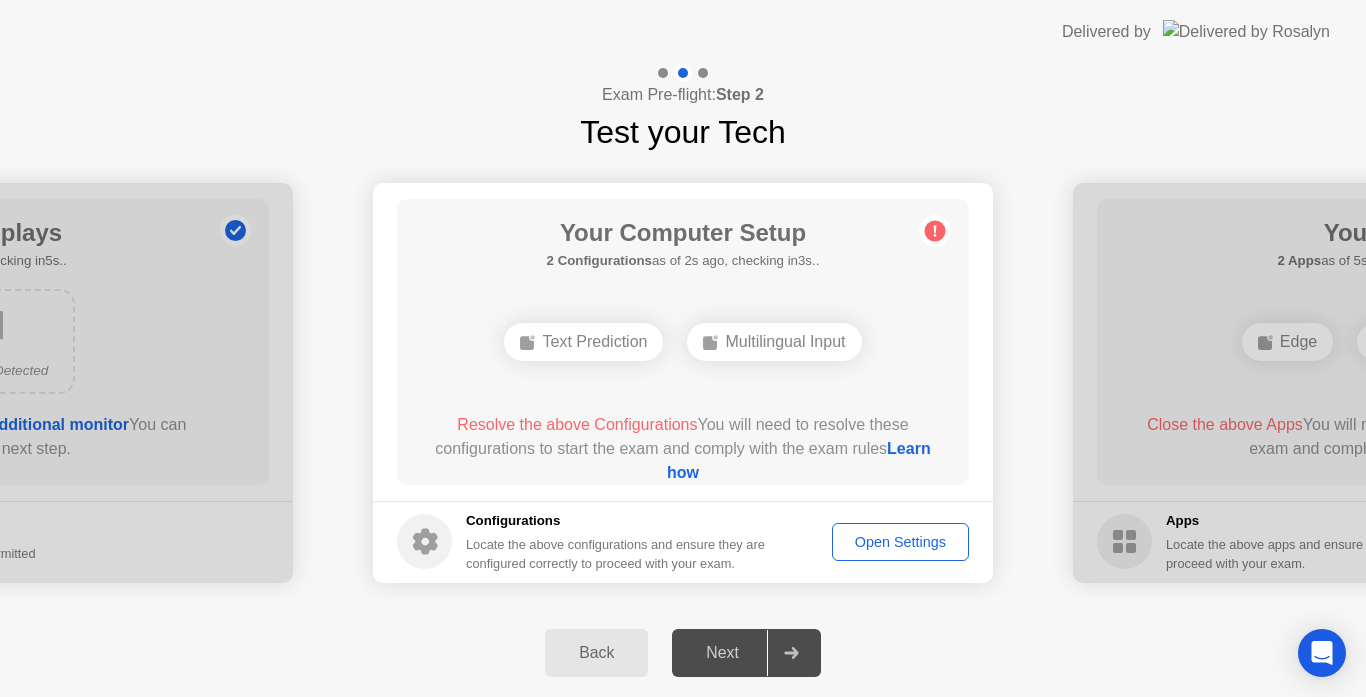 click on "Open Settings" 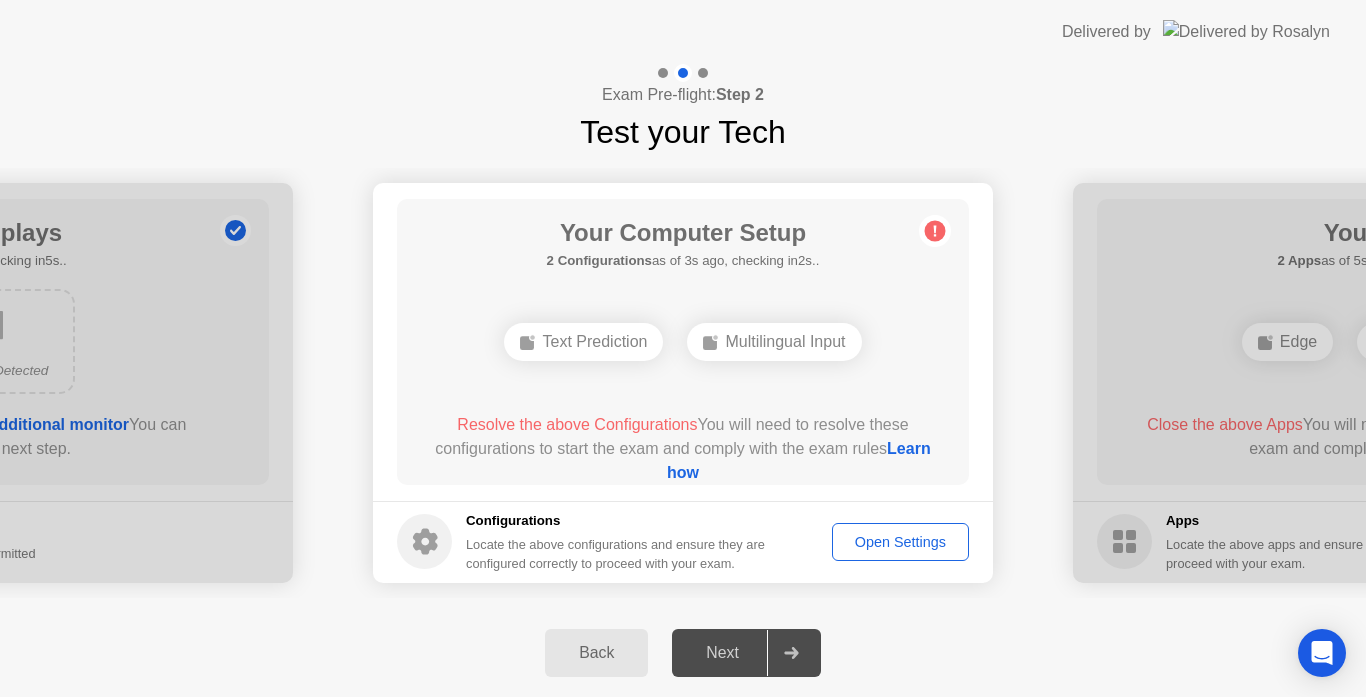 click on "Open Settings" 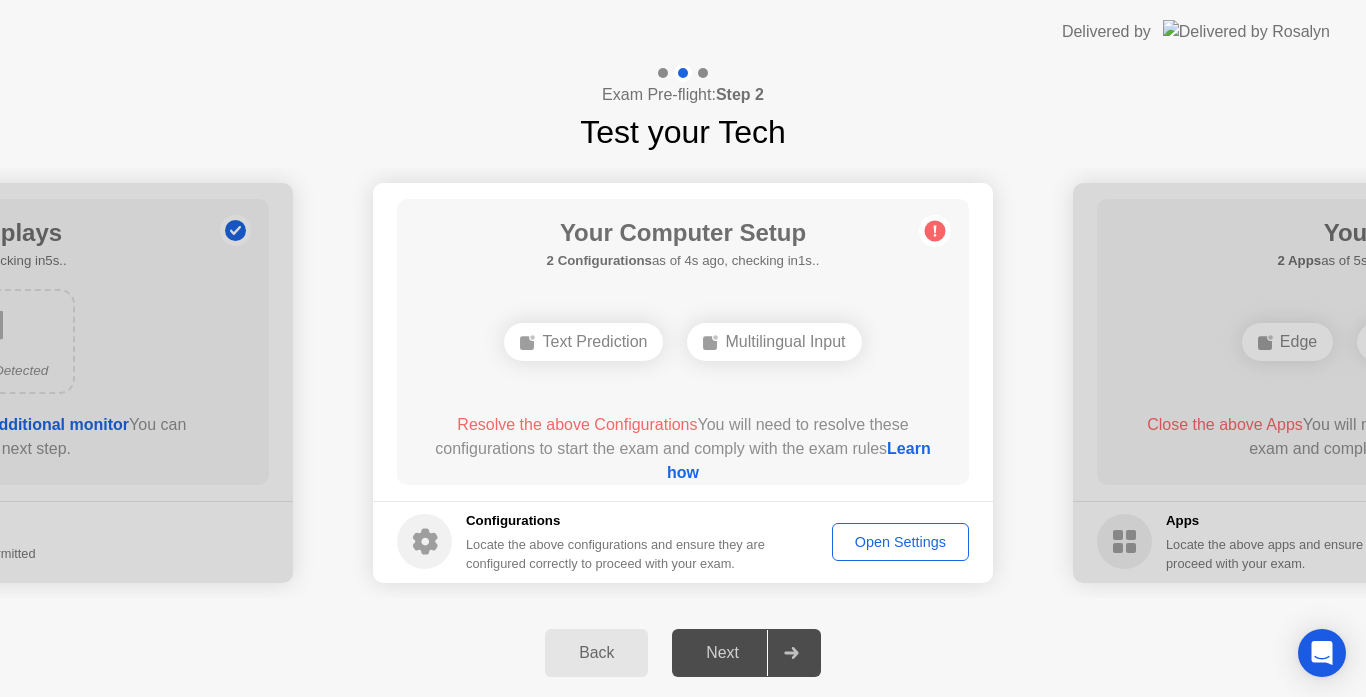 click on "Open Settings" 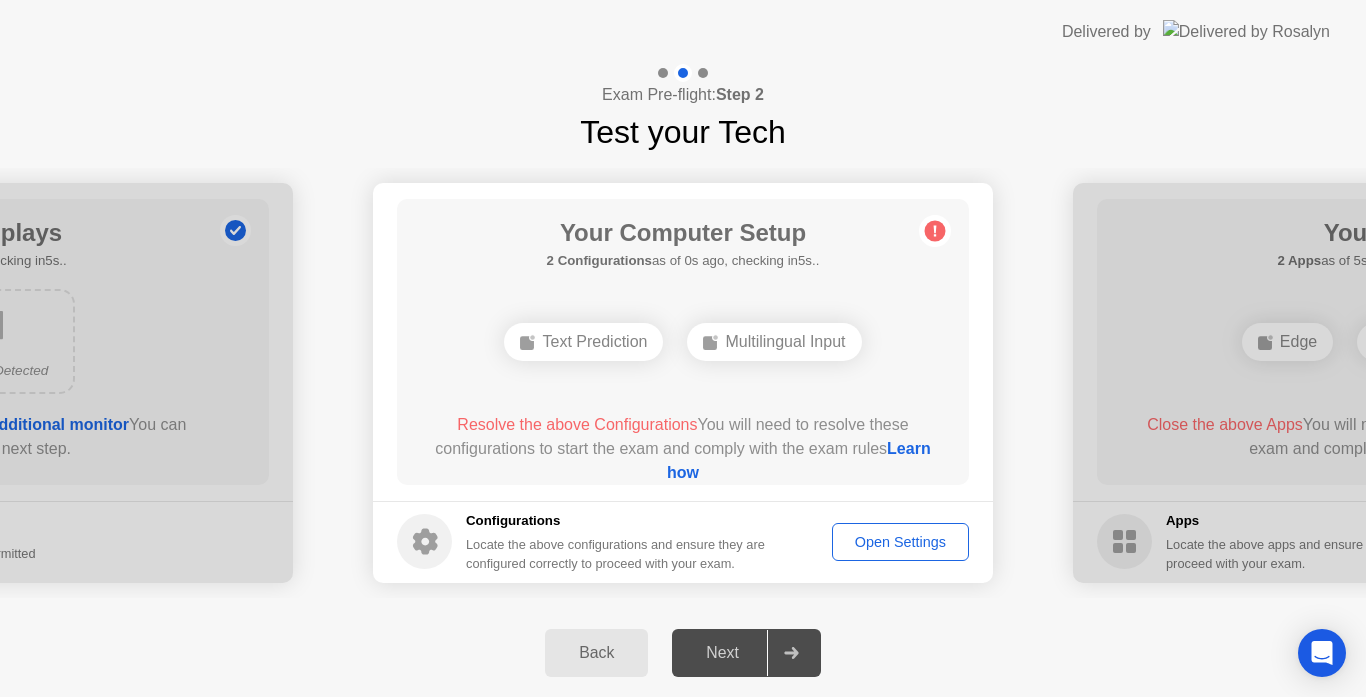 click on "Open Settings" 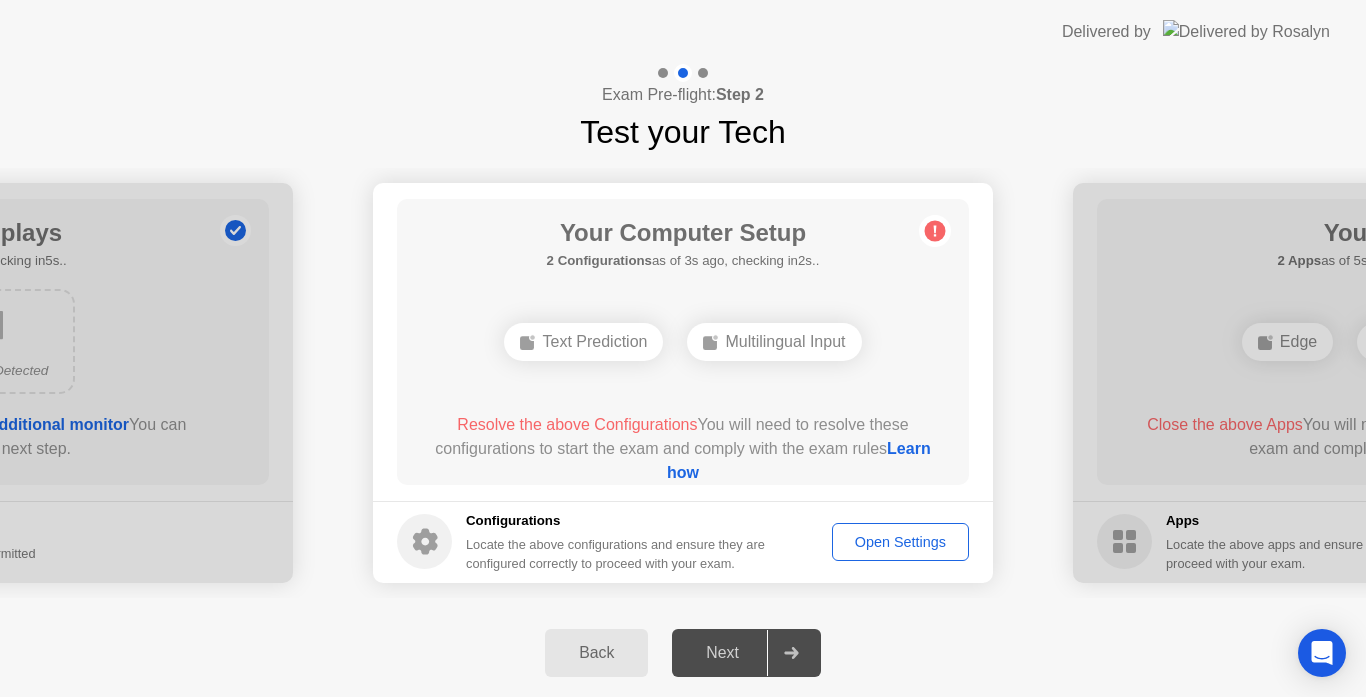 click on "Back" 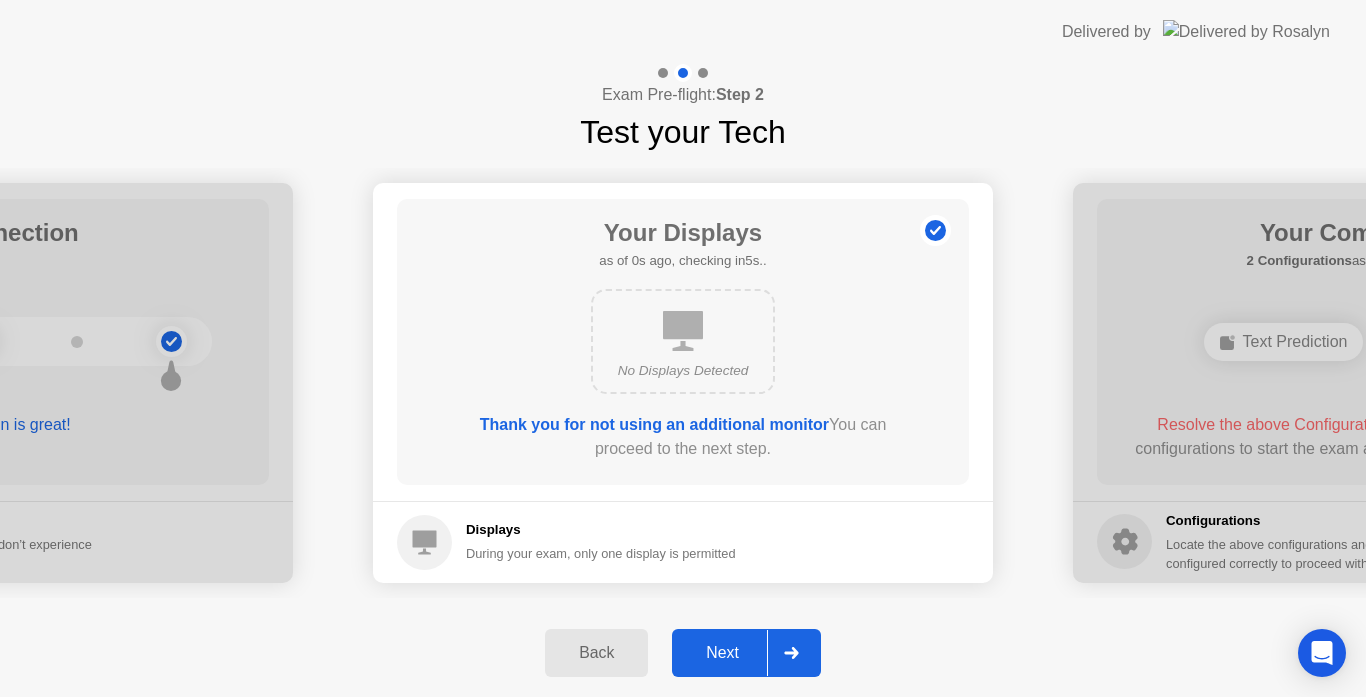 click on "Next" 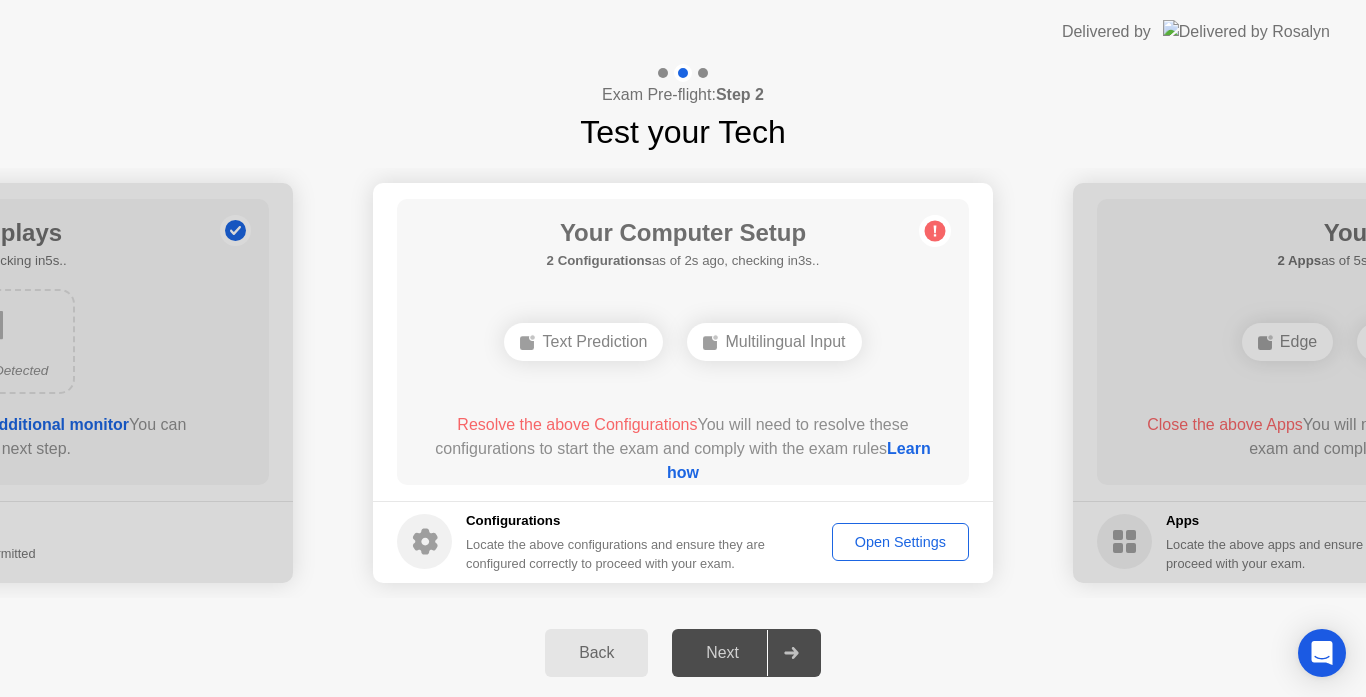 click on "Next" 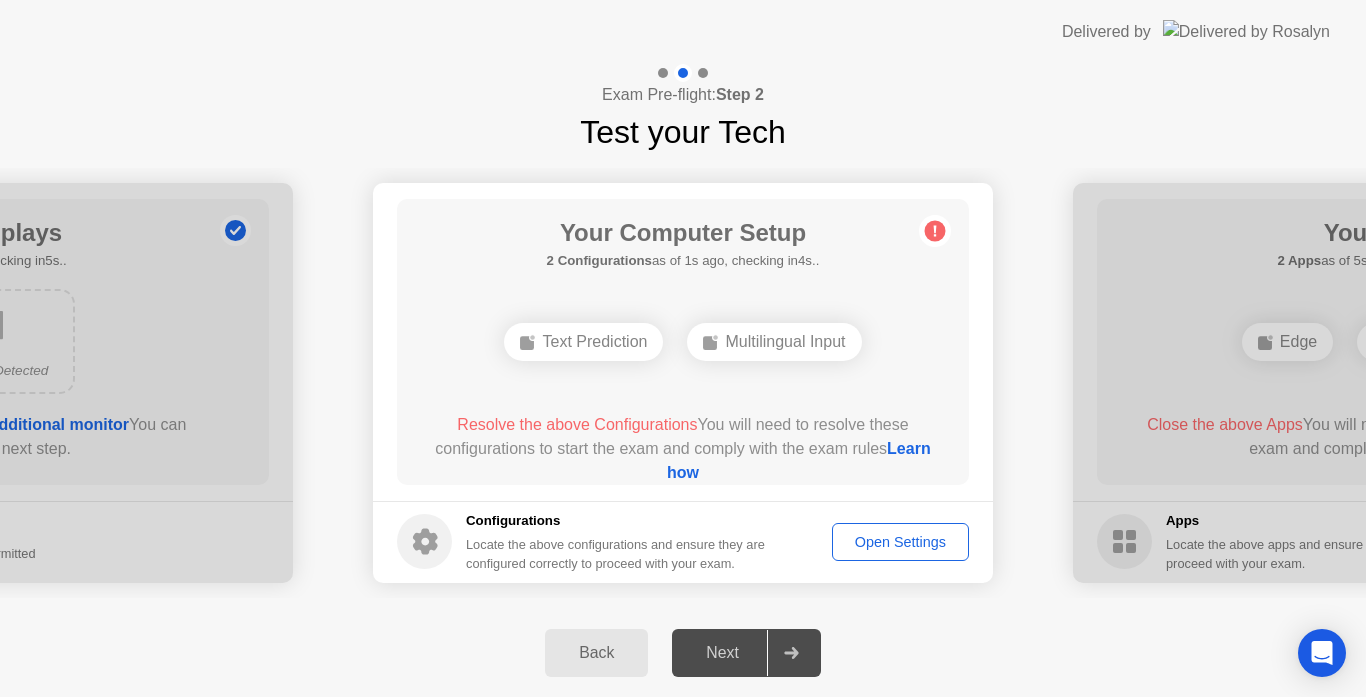 click 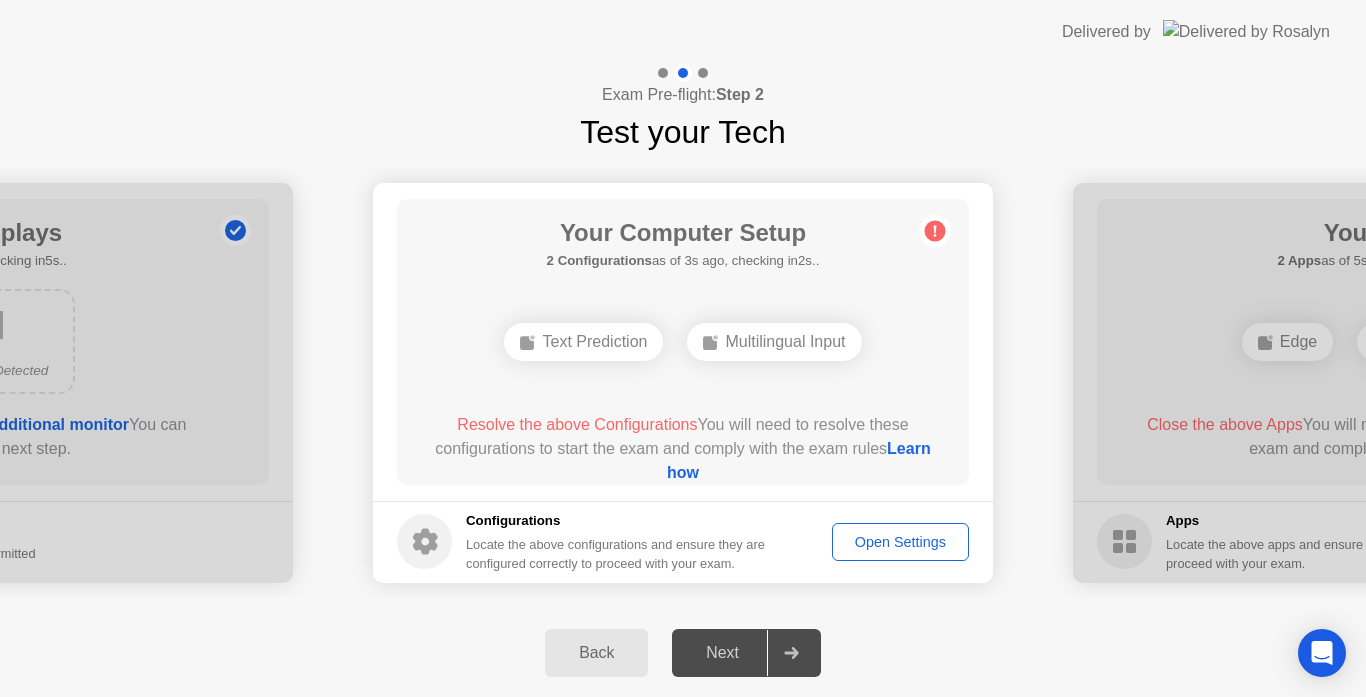click on "Open Settings" 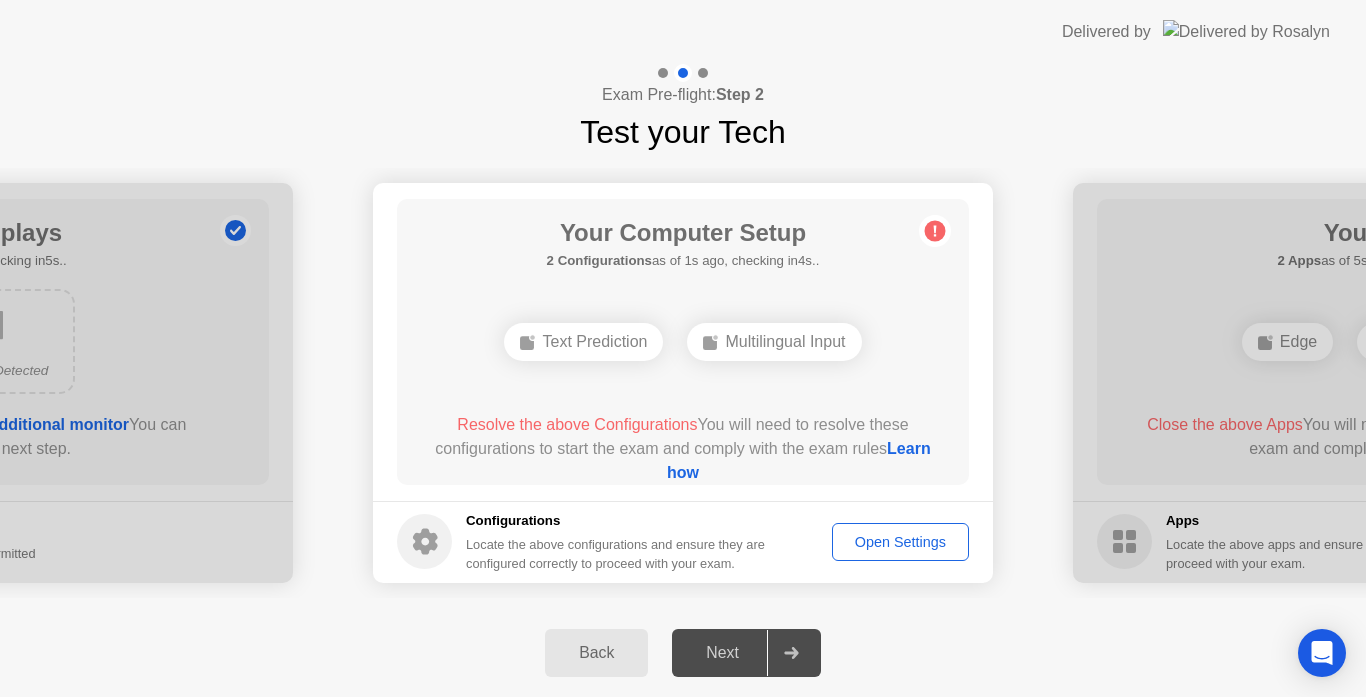 click on "Next" 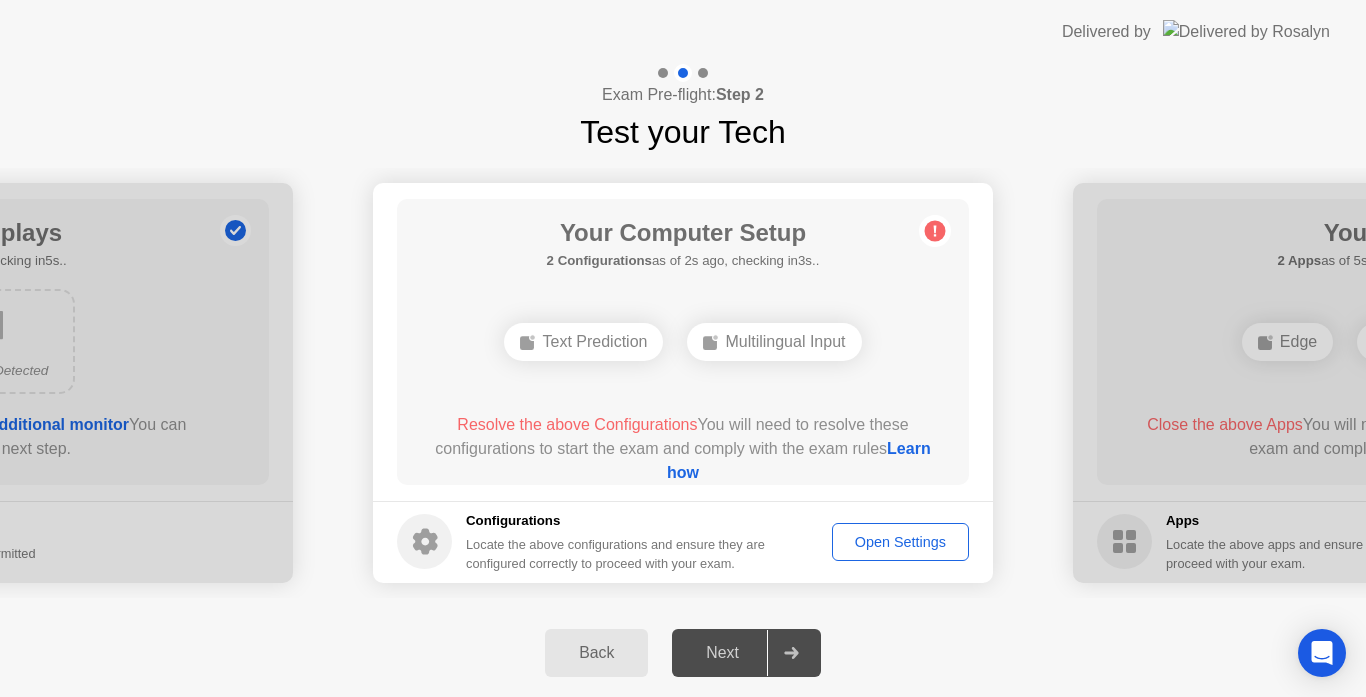 click 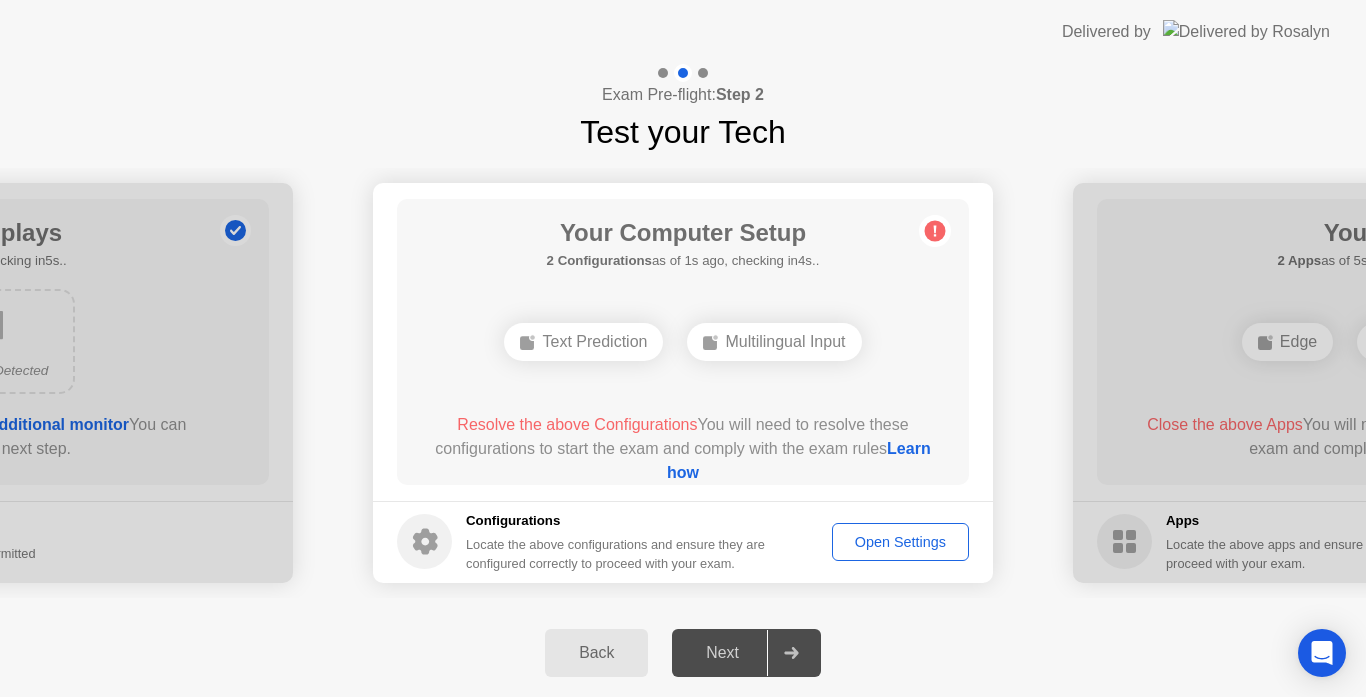 click on "Open Settings" 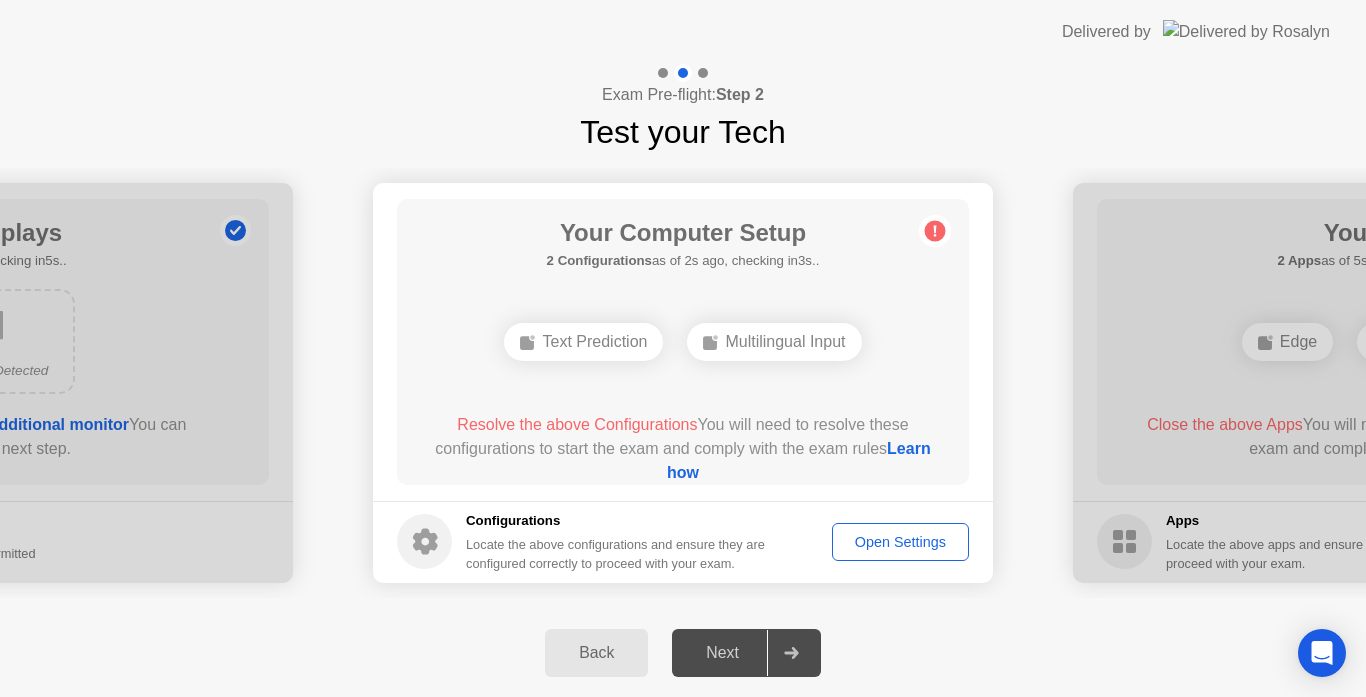 click on "Next" 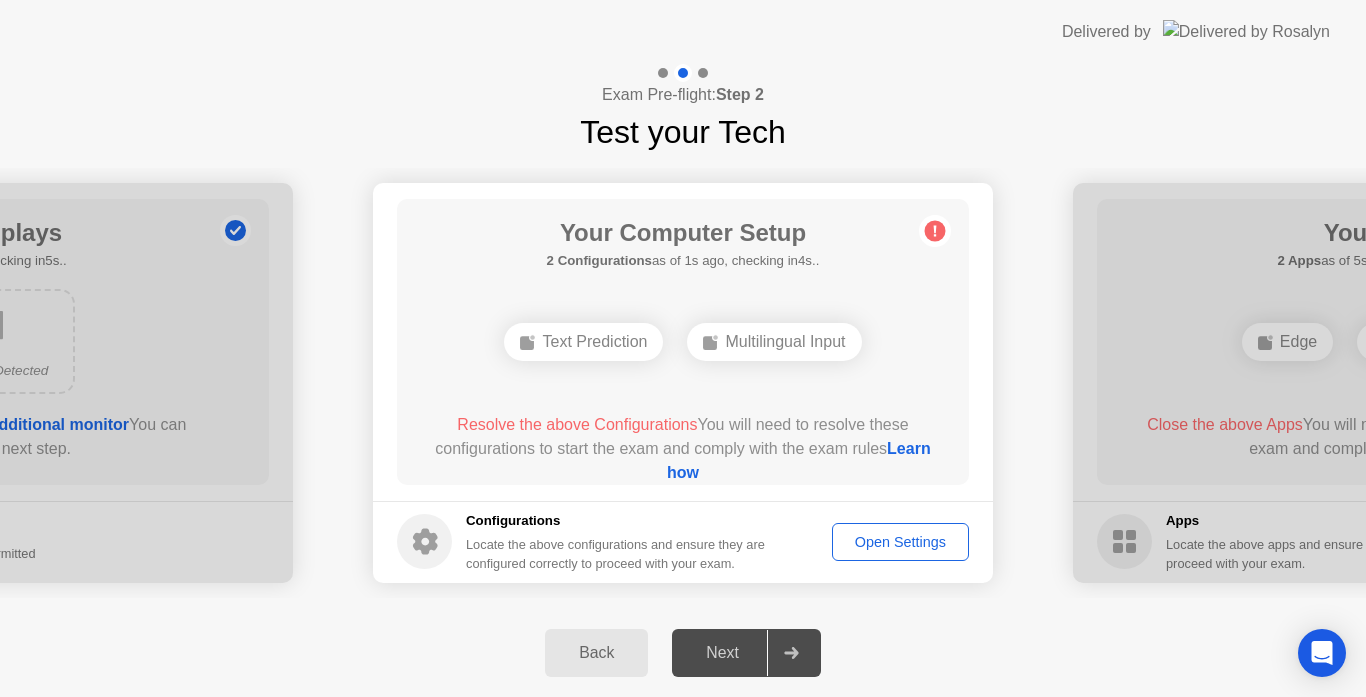 click 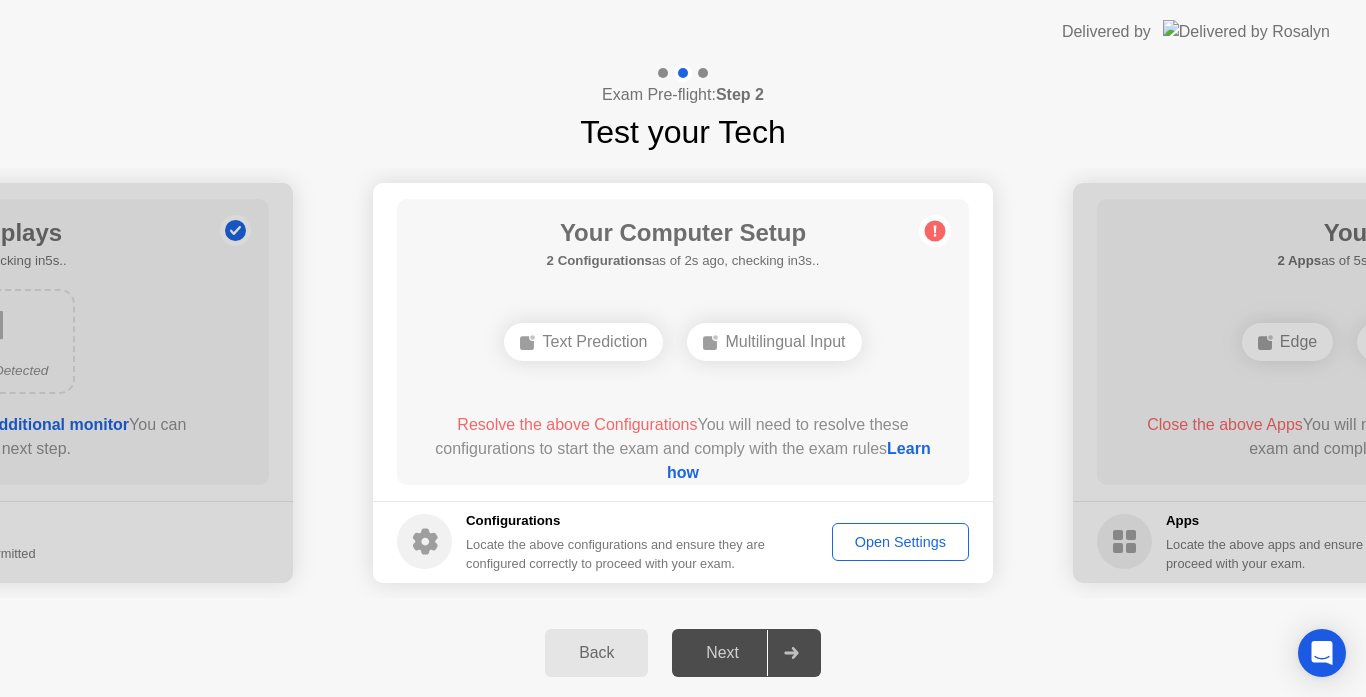 click 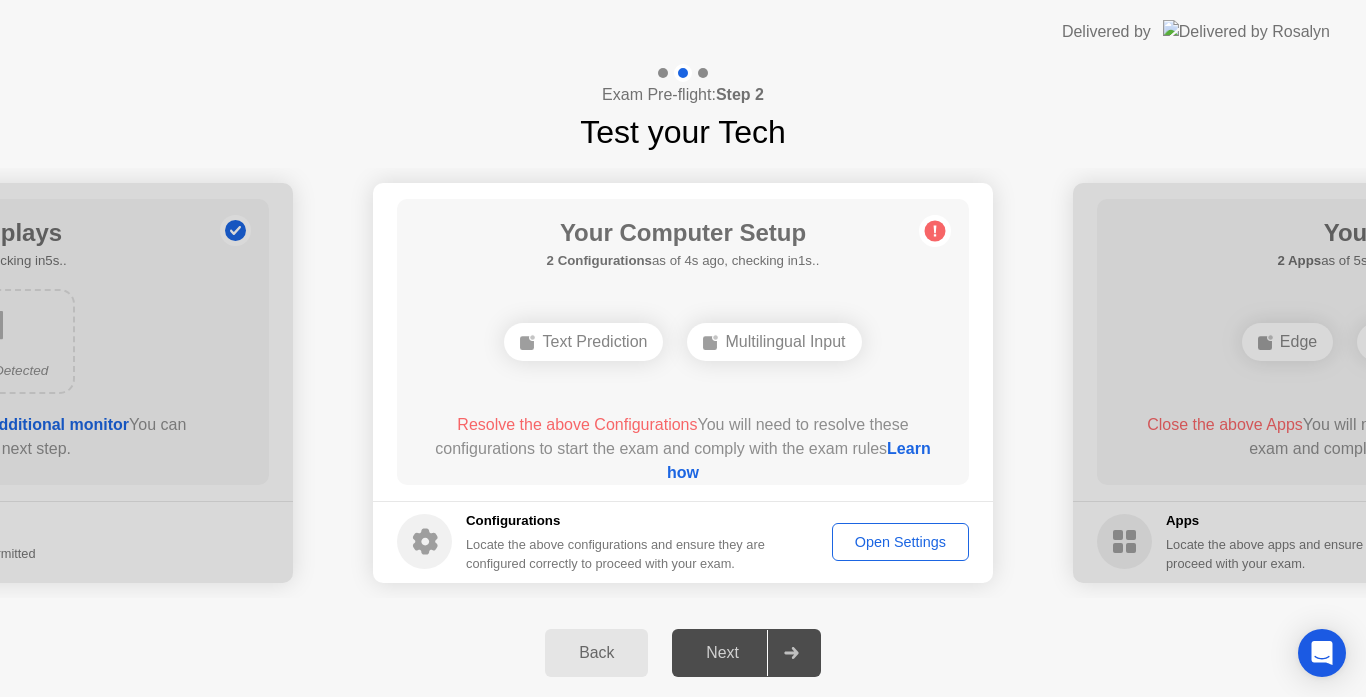 click on "Configurations" 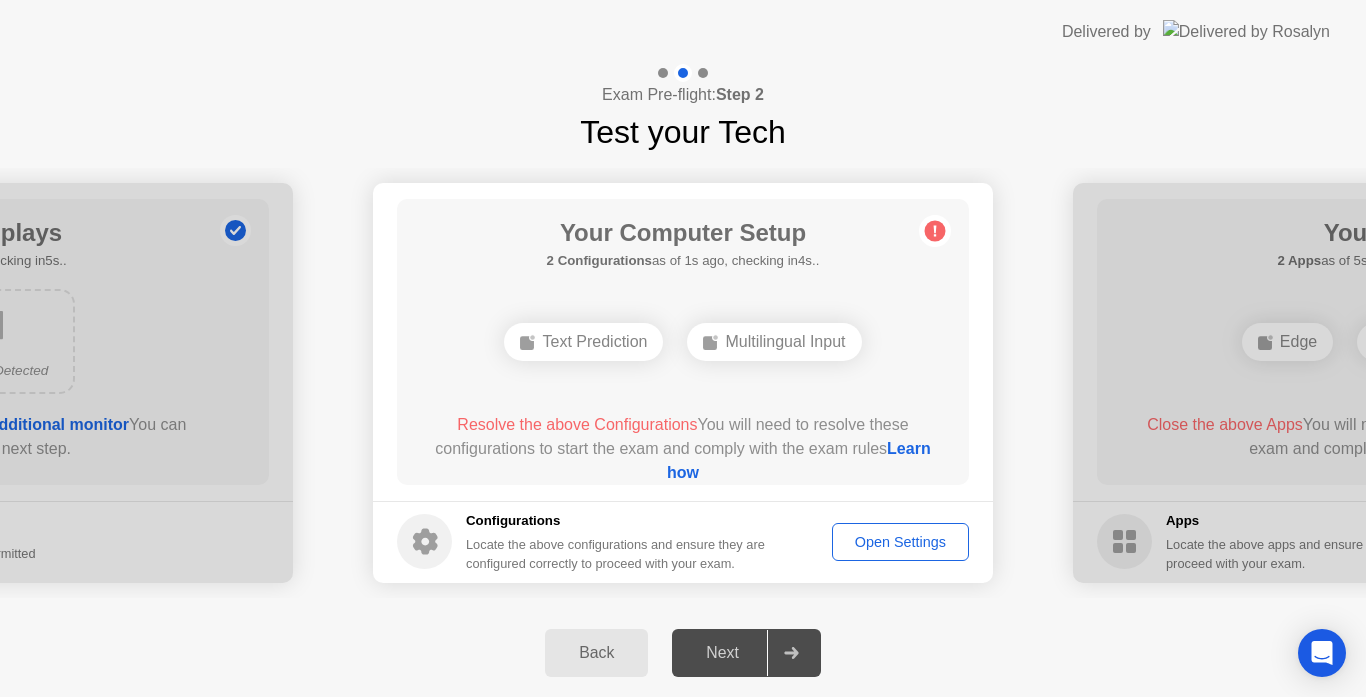 click on "Learn how" 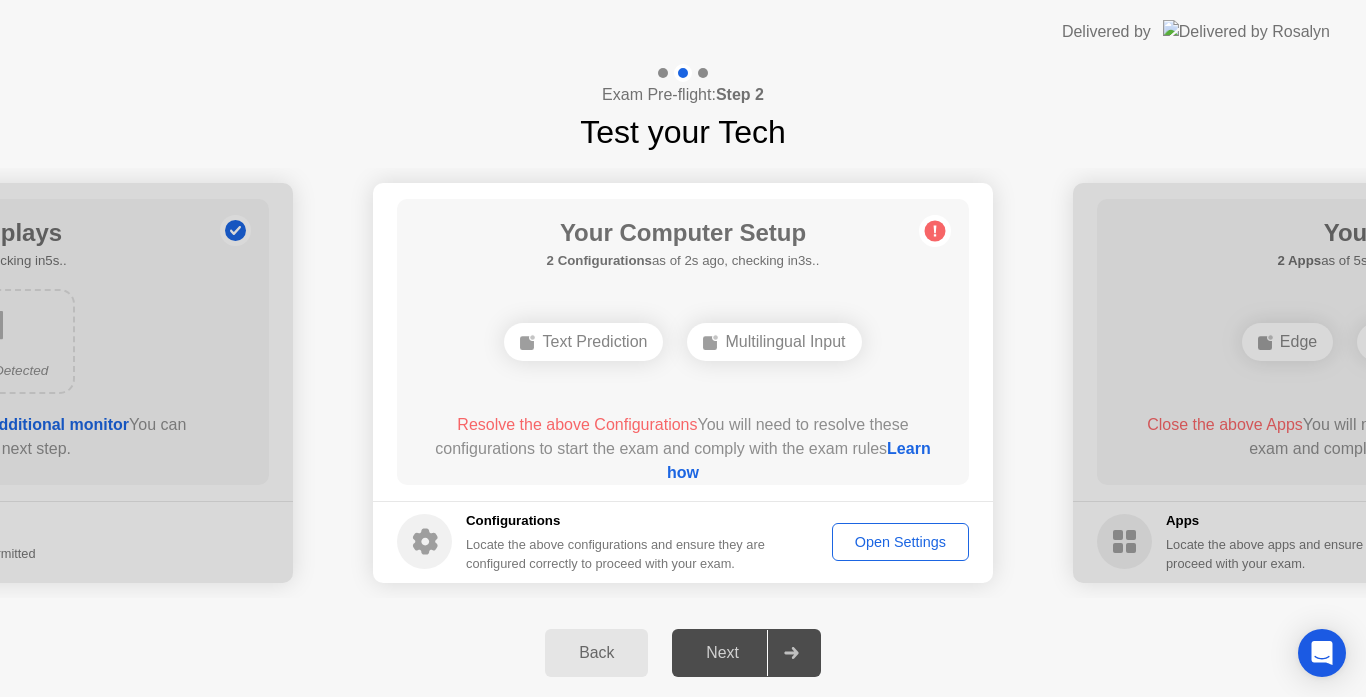 click on "Open Settings" 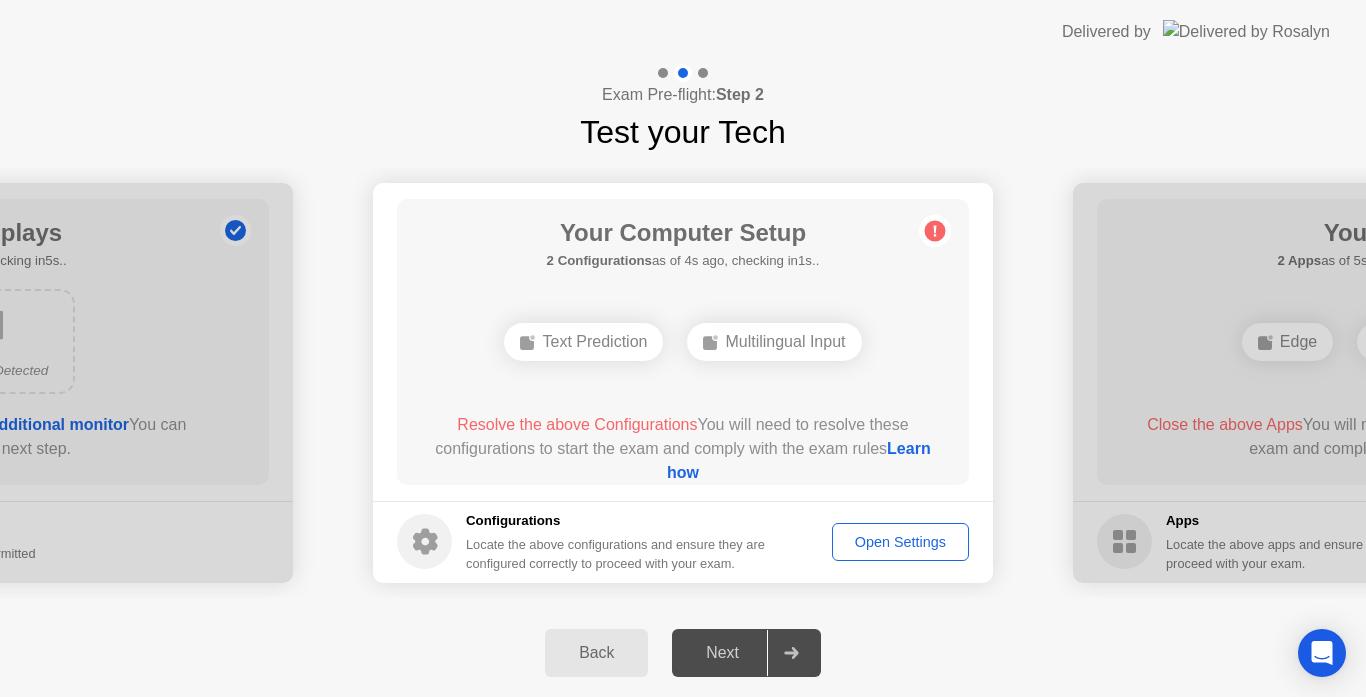 click on "Open Settings" 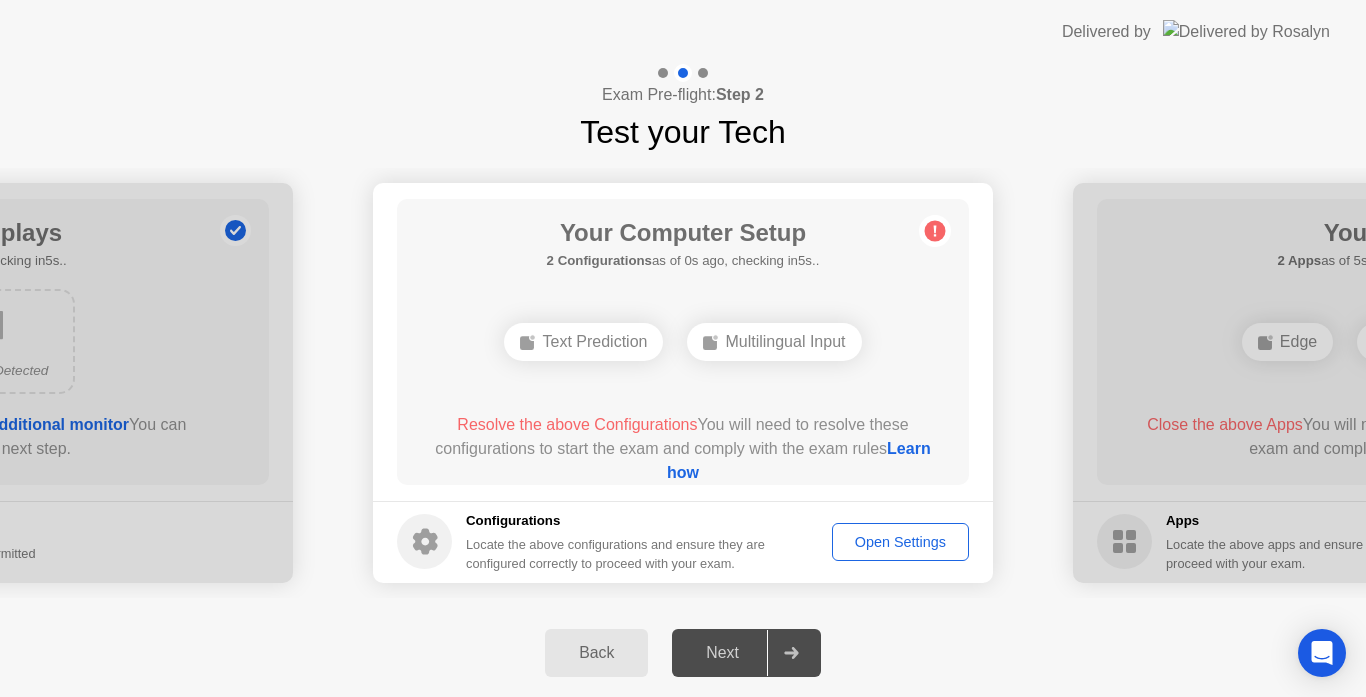 click on "Open Settings" 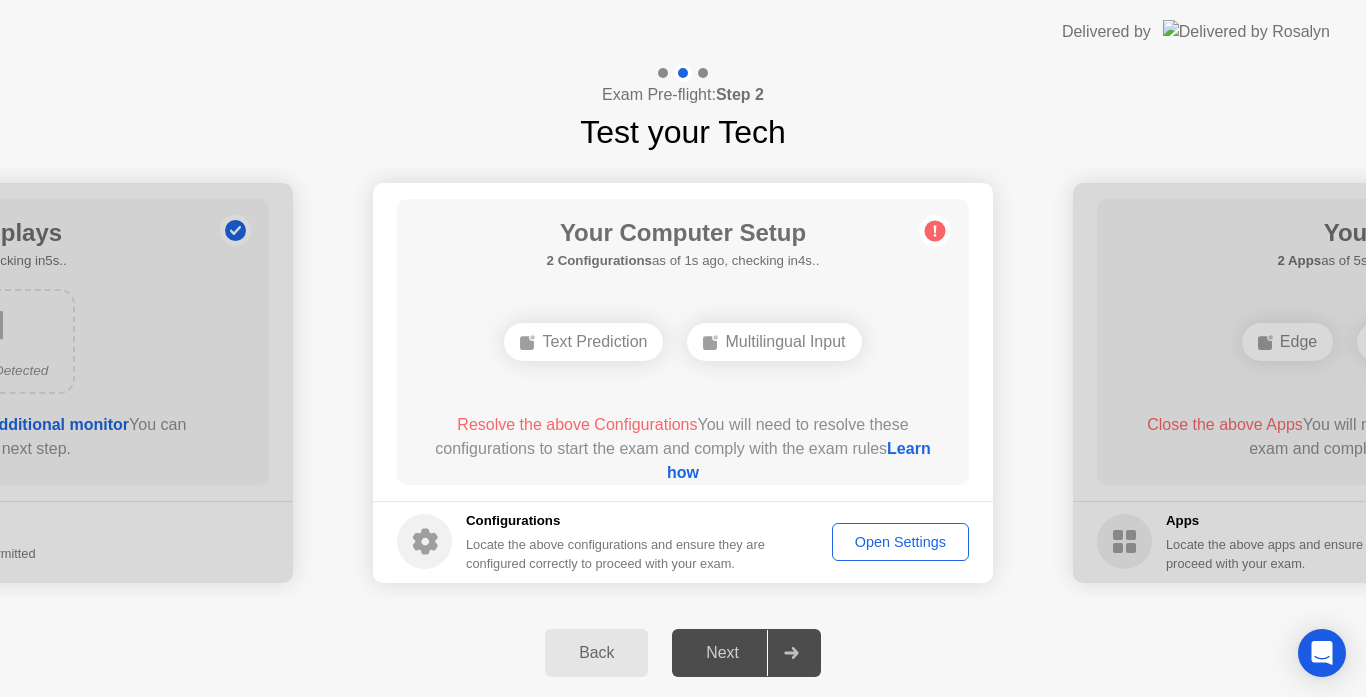 click on "Open Settings" 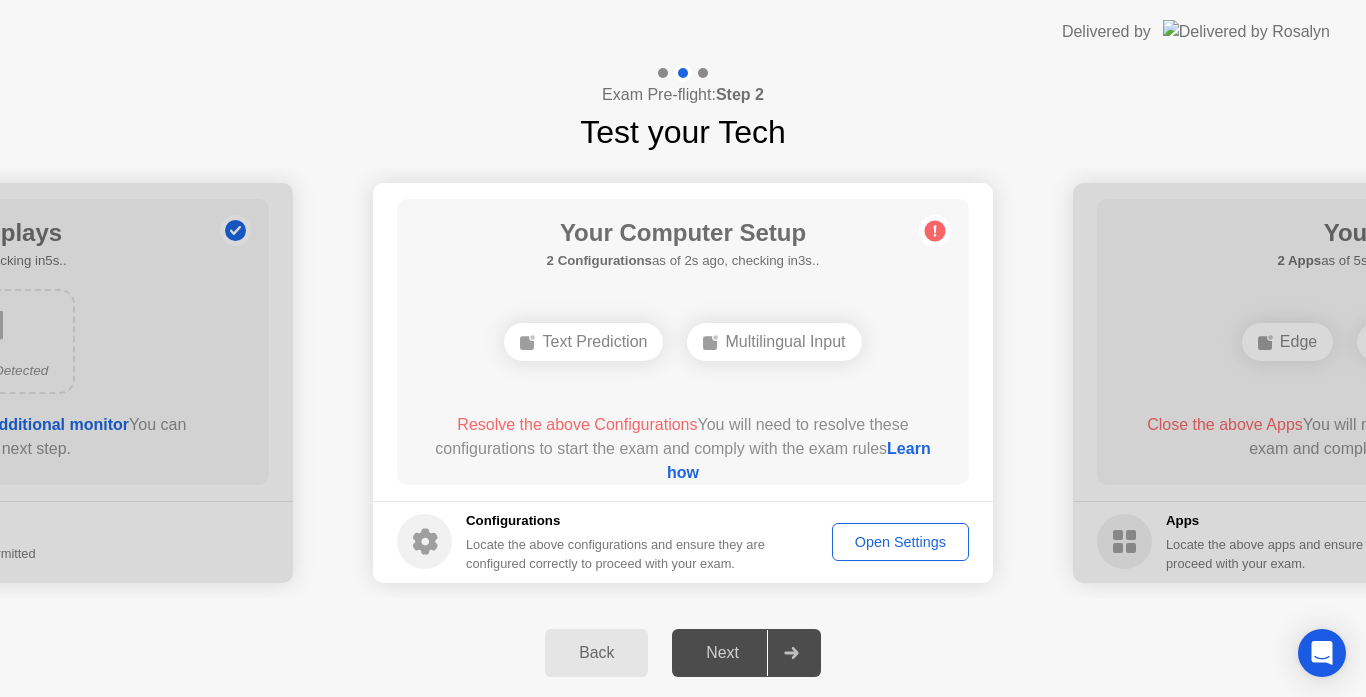 click on "Open Settings" 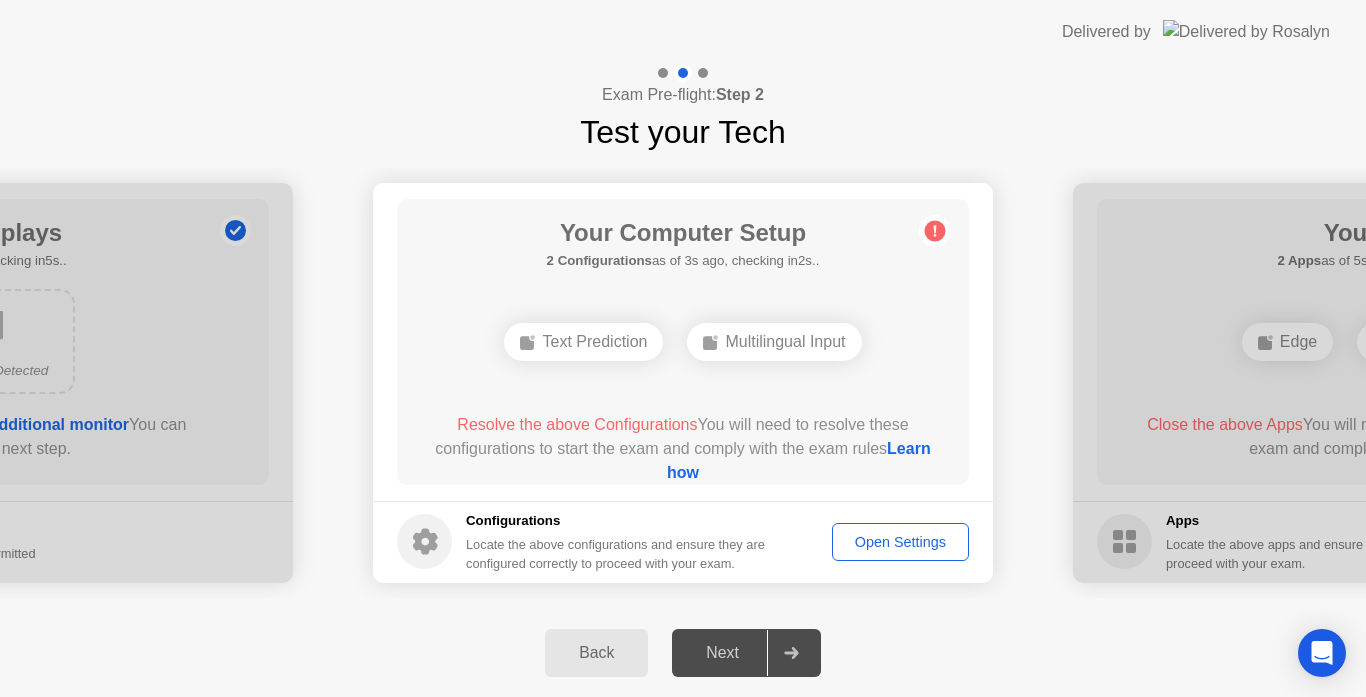 click on "Open Settings" 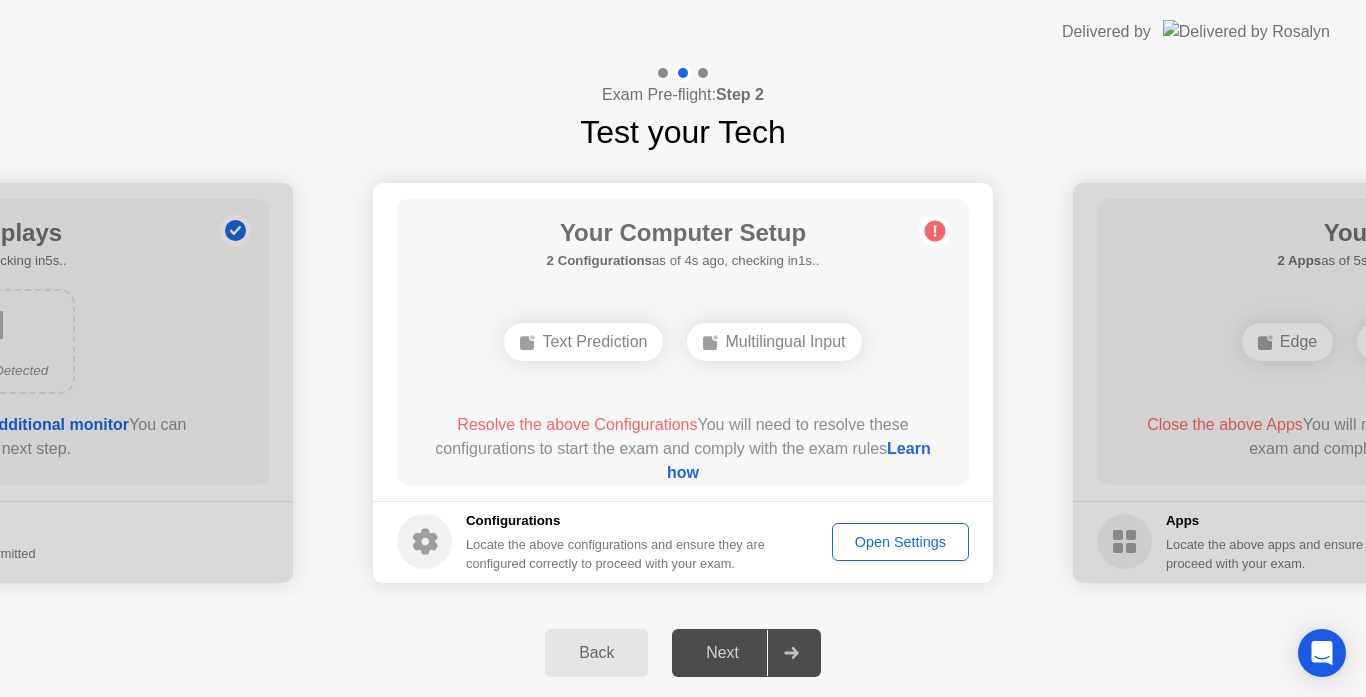 click on "Open Settings" 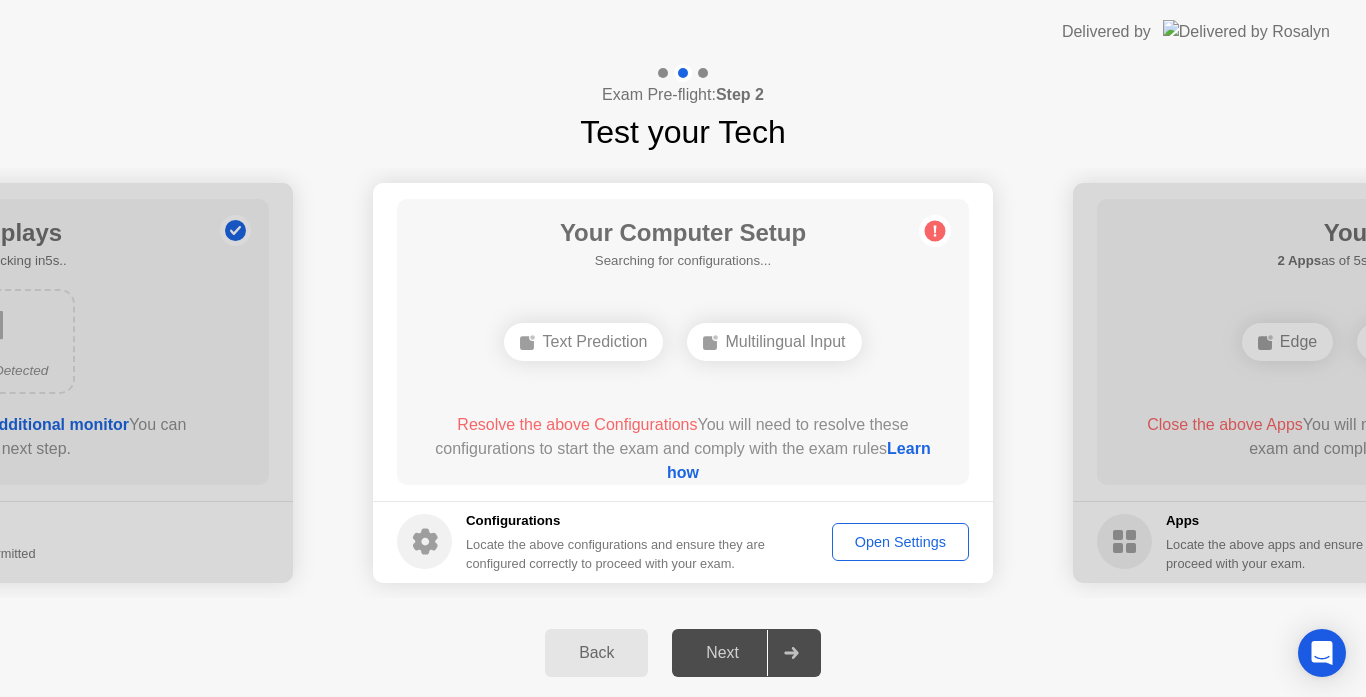 click on "Open Settings" 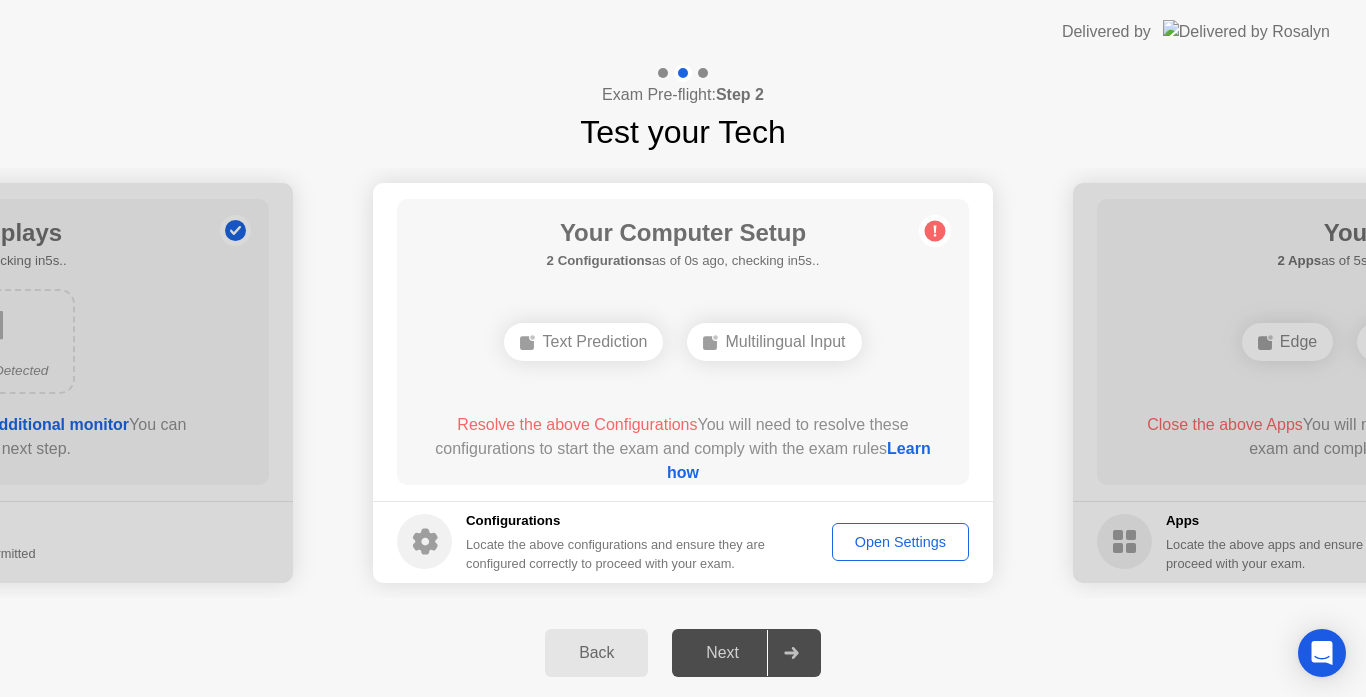 click on "Open Settings" 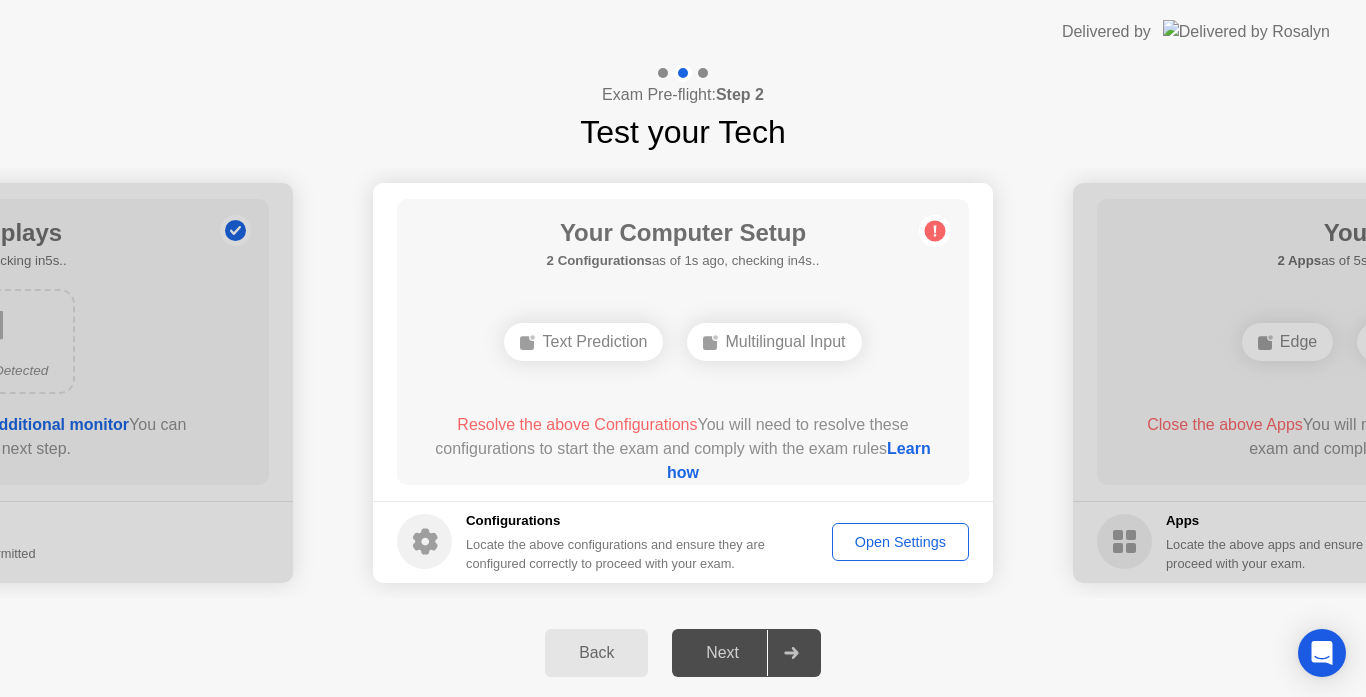 click on "Next" 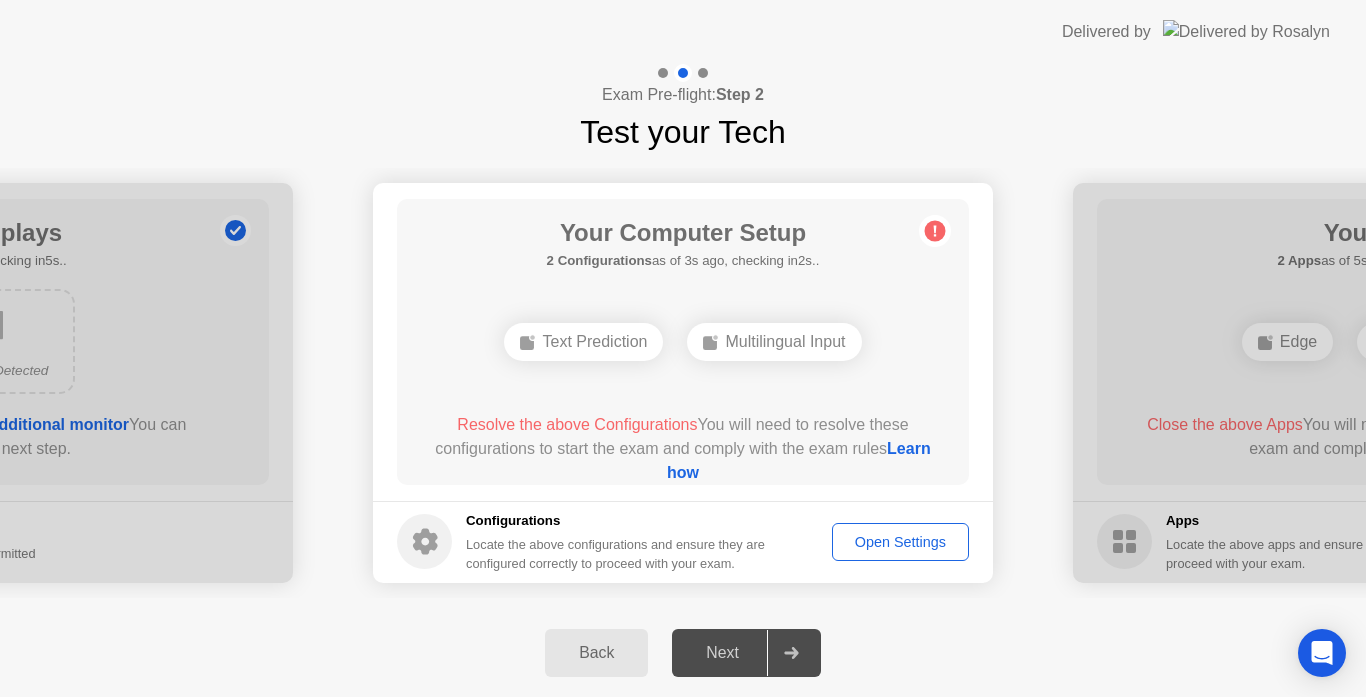 click 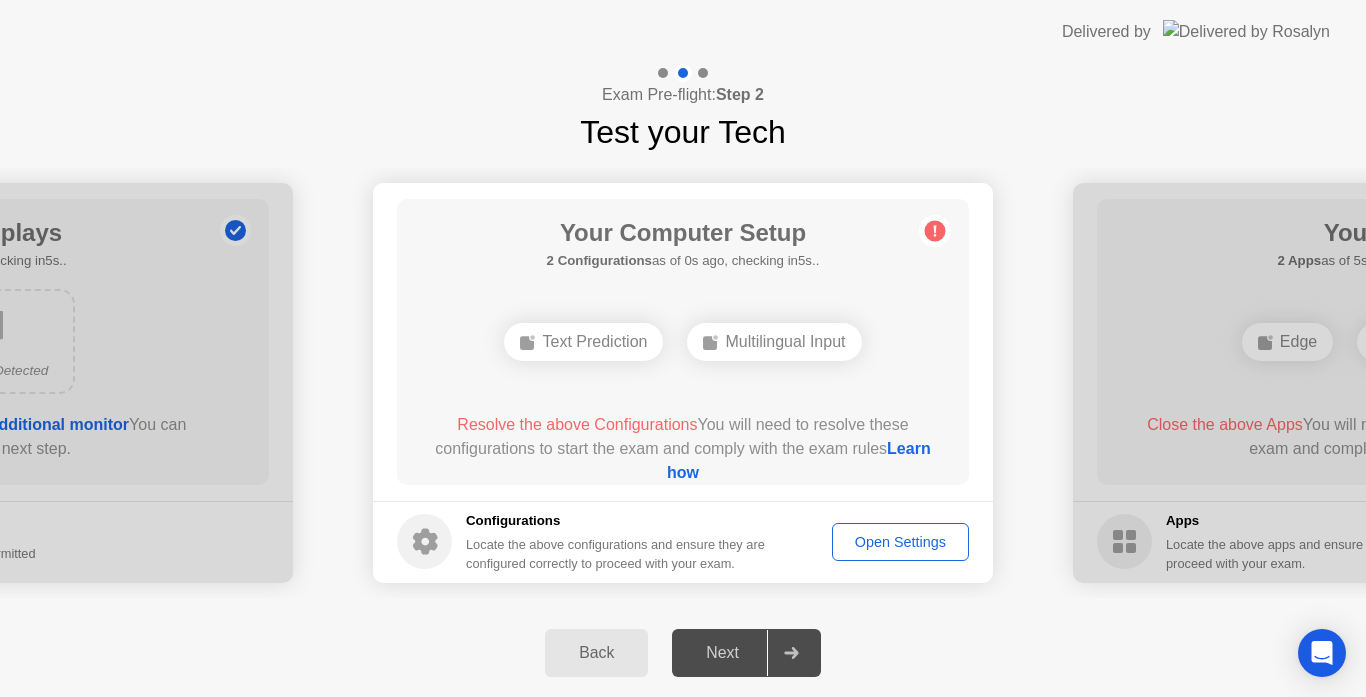 click on "Open Settings" 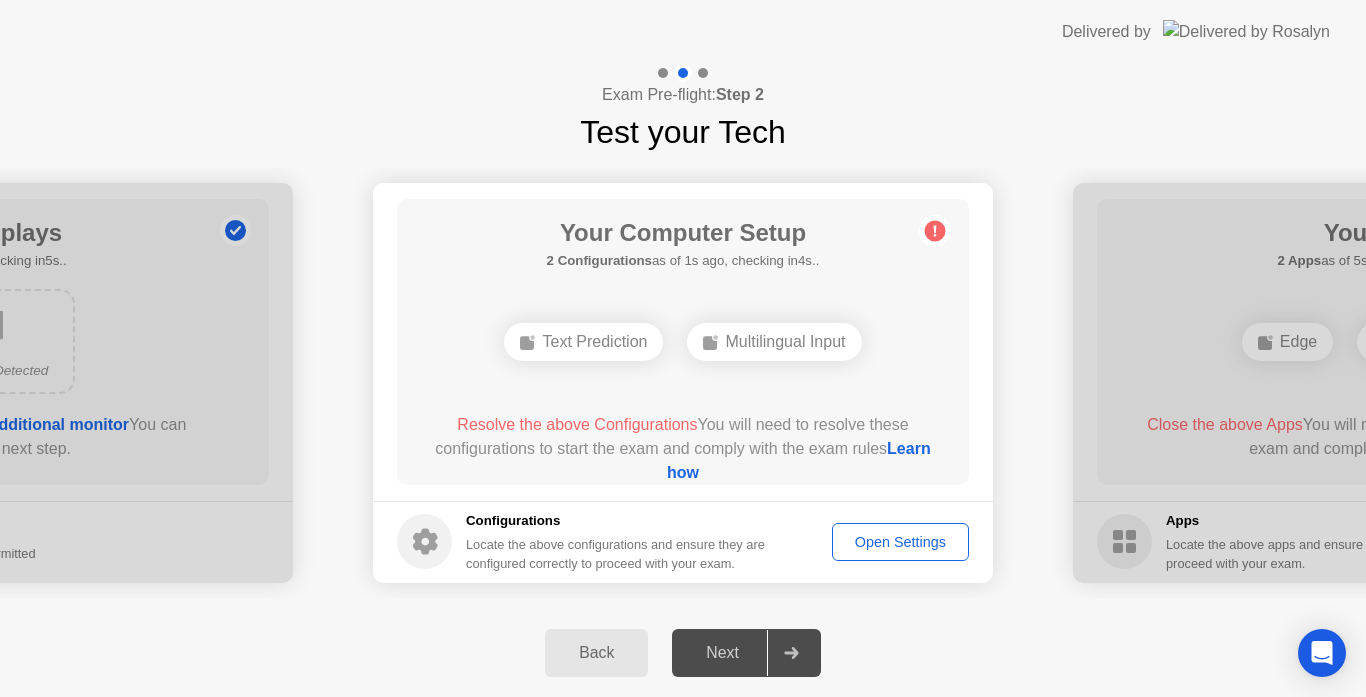 click on "Open Settings" 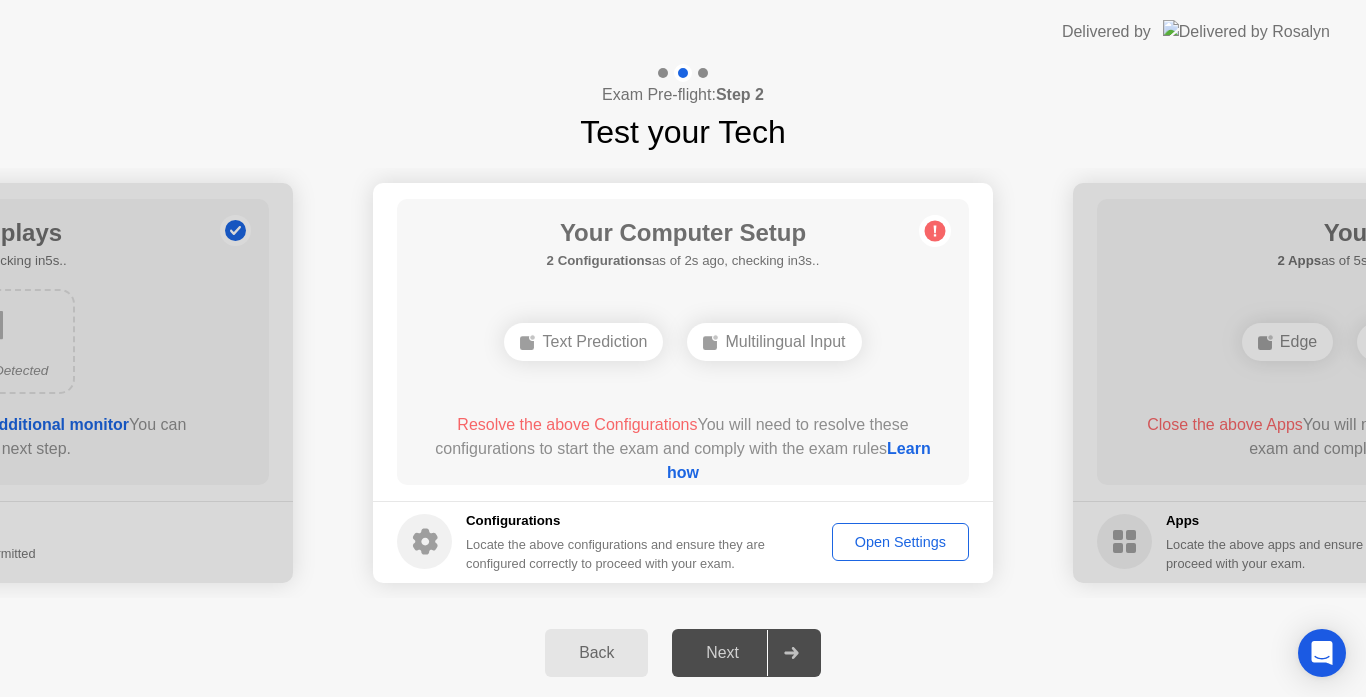 click on "Open Settings" 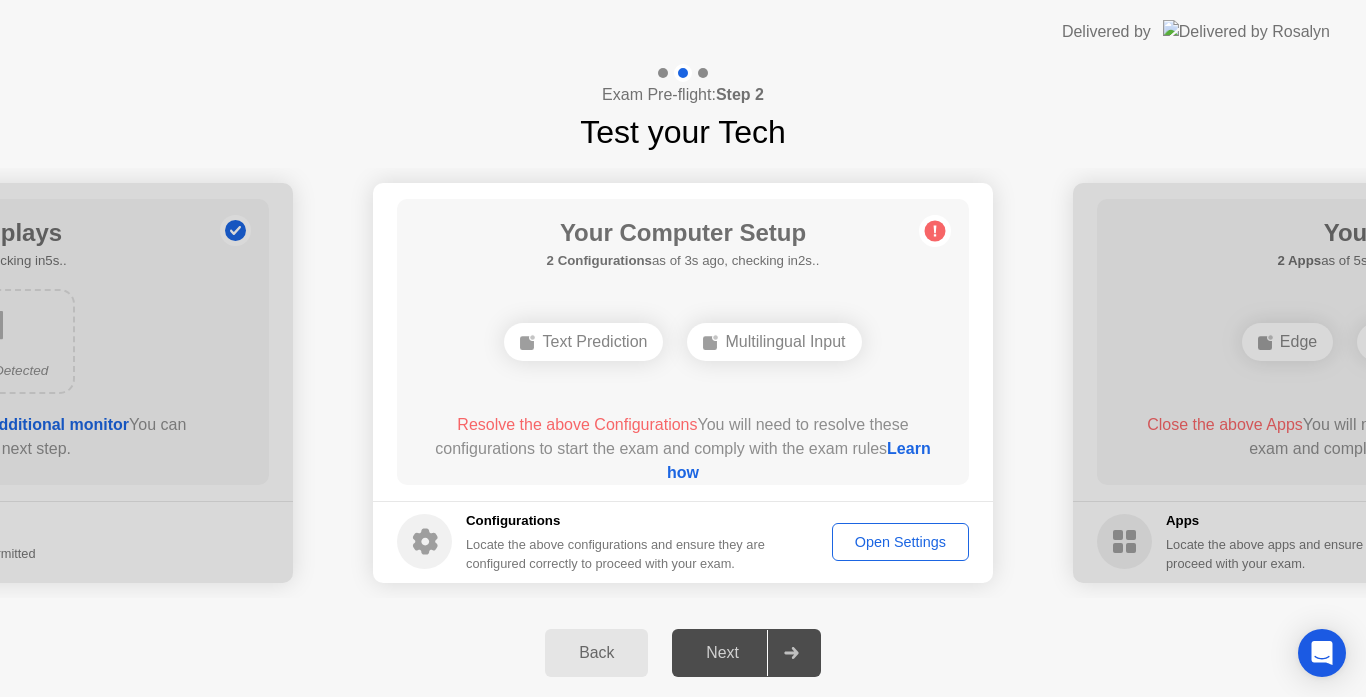 click on "Open Settings" 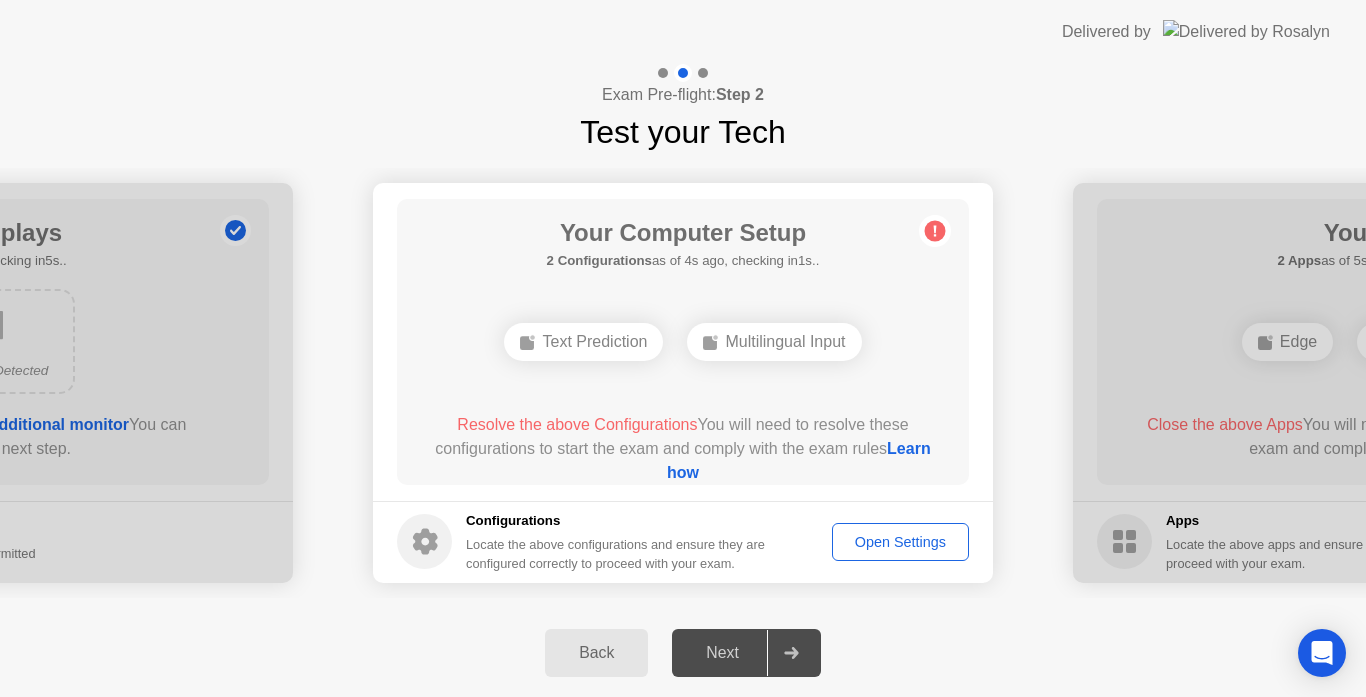 click on "Open Settings" 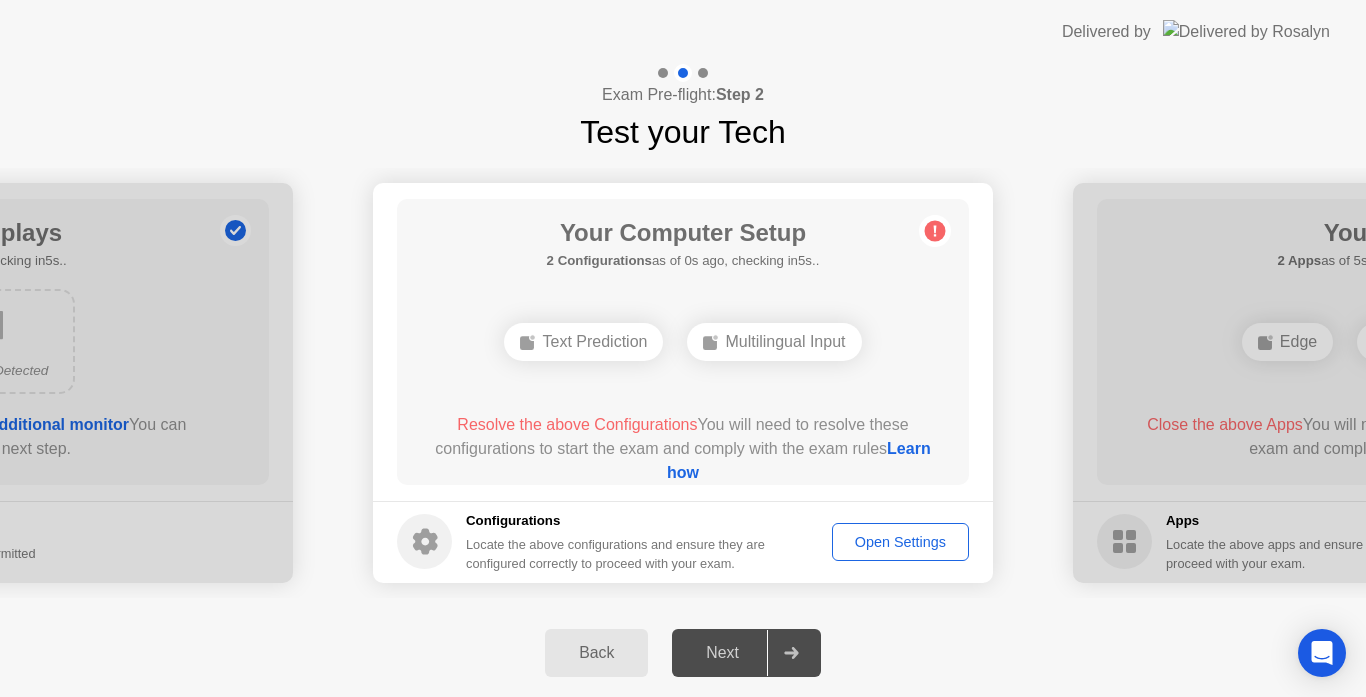 click on "Next" 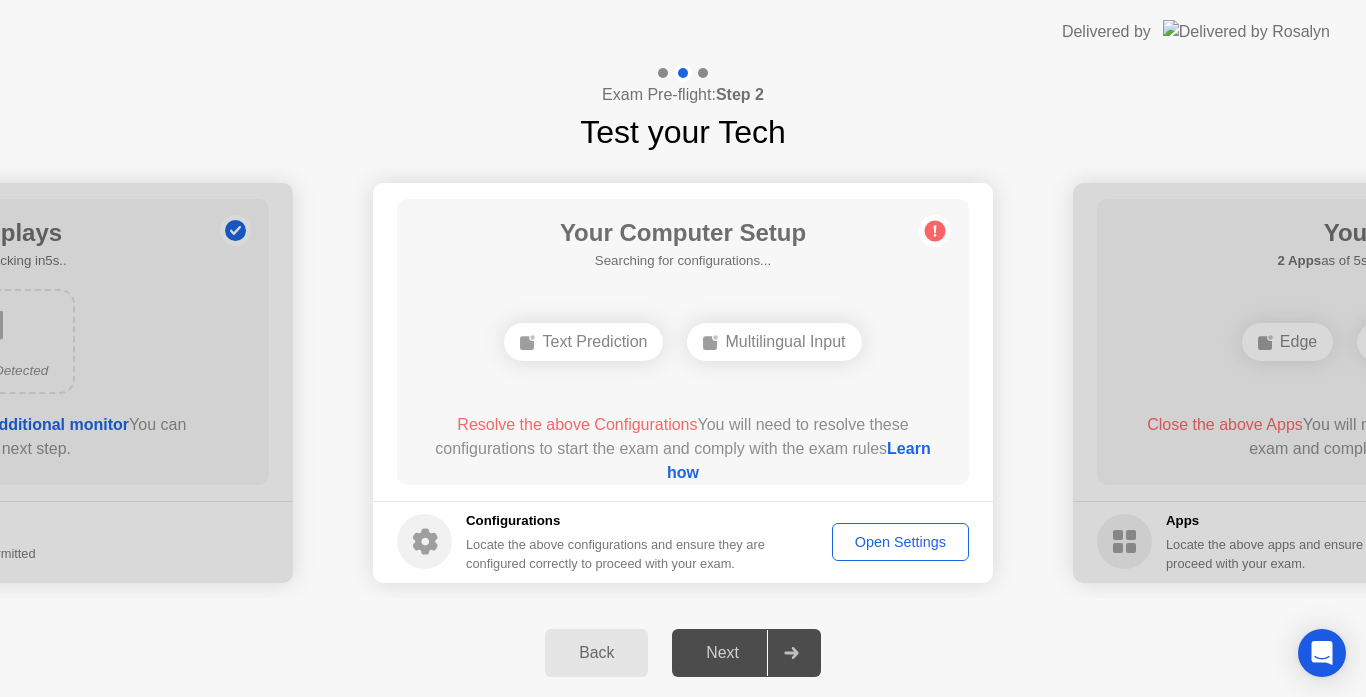 click on "Back" 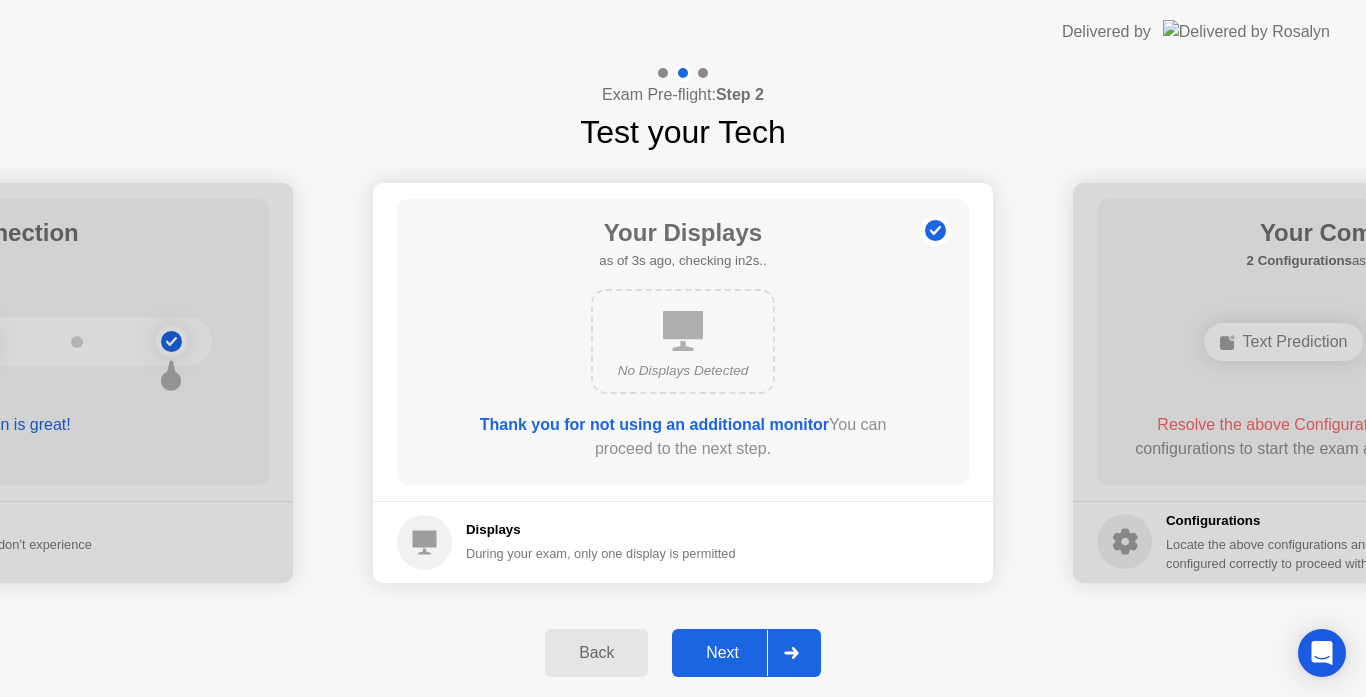 click on "Back" 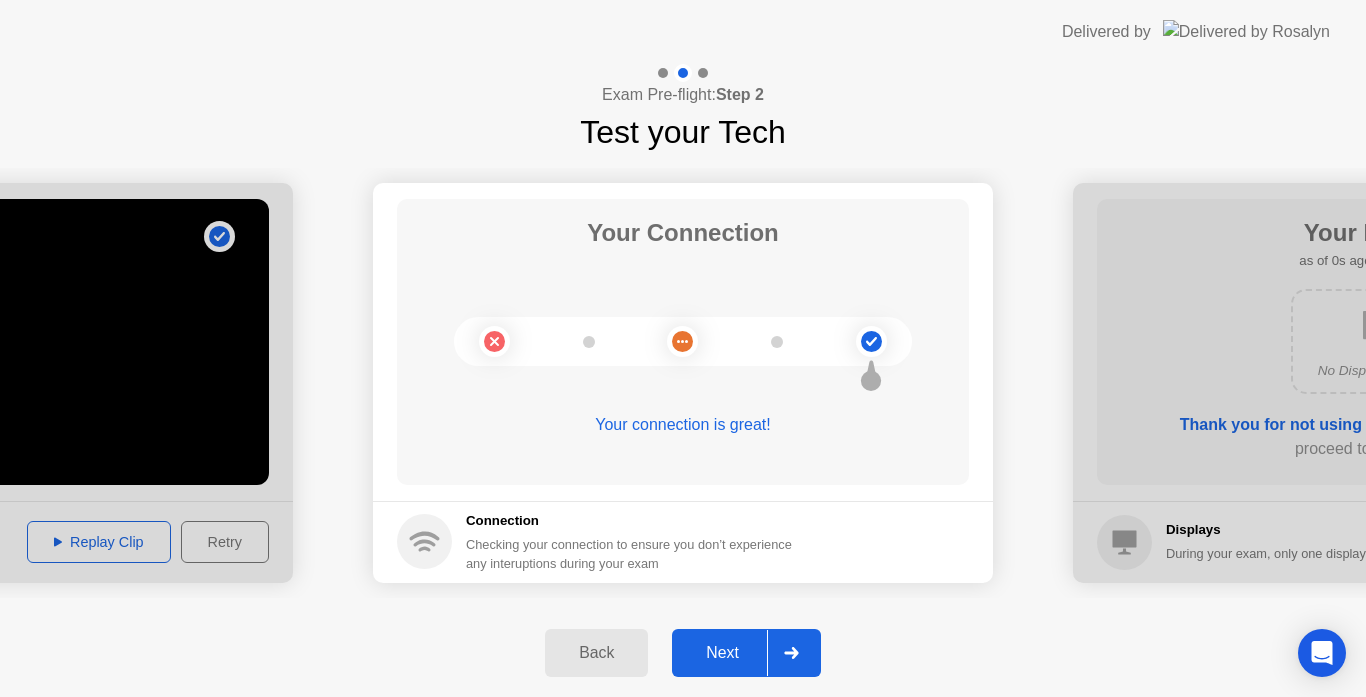 click on "Next" 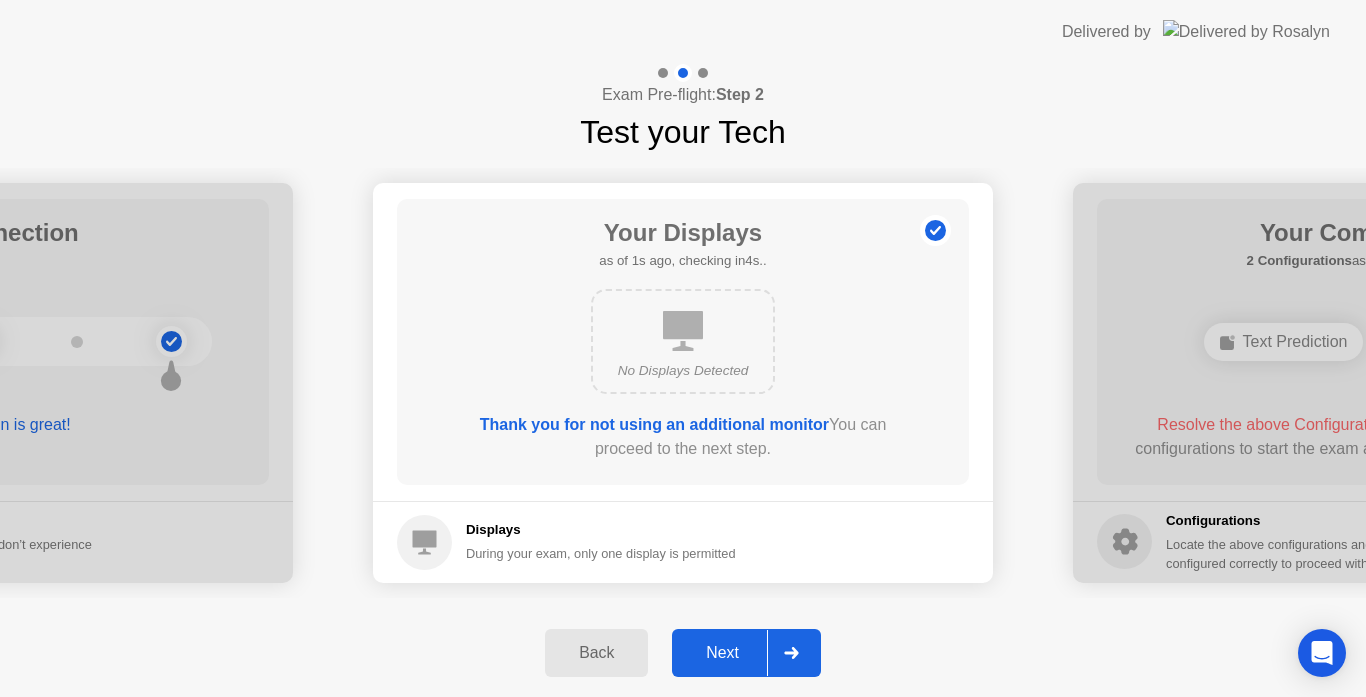 click on "Next" 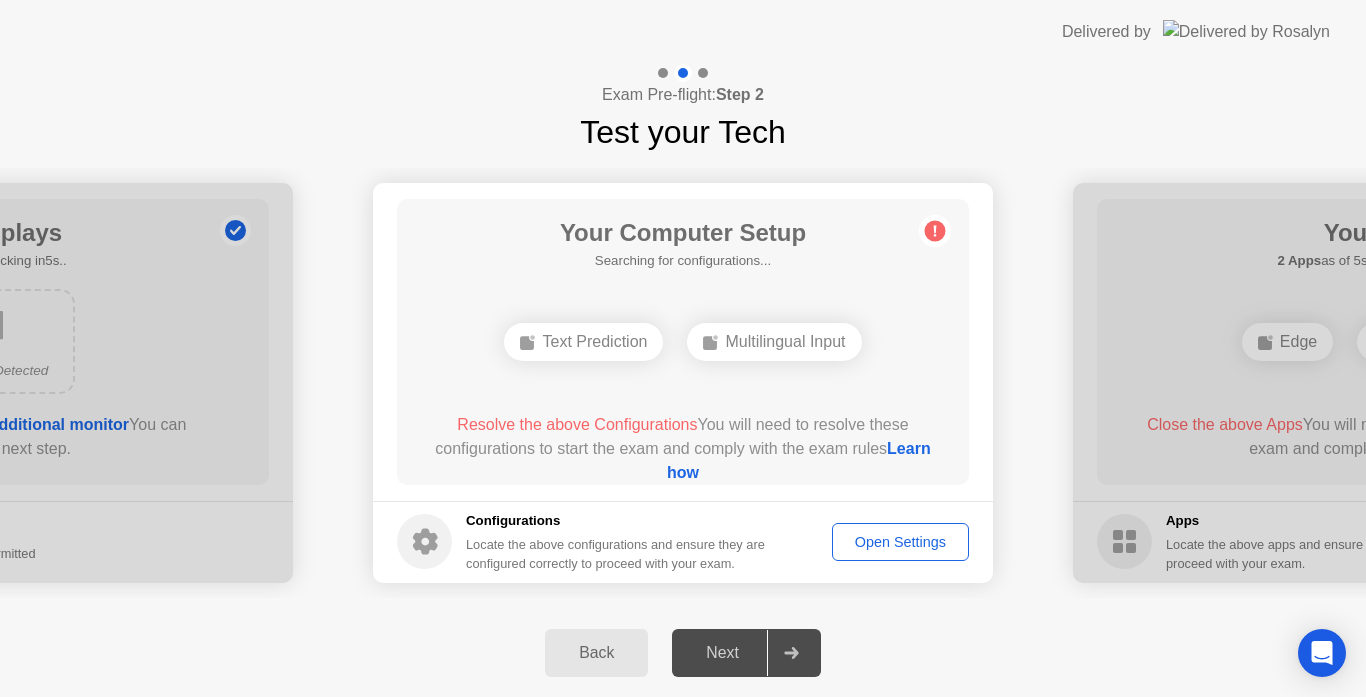 click on "Multilingual Input" 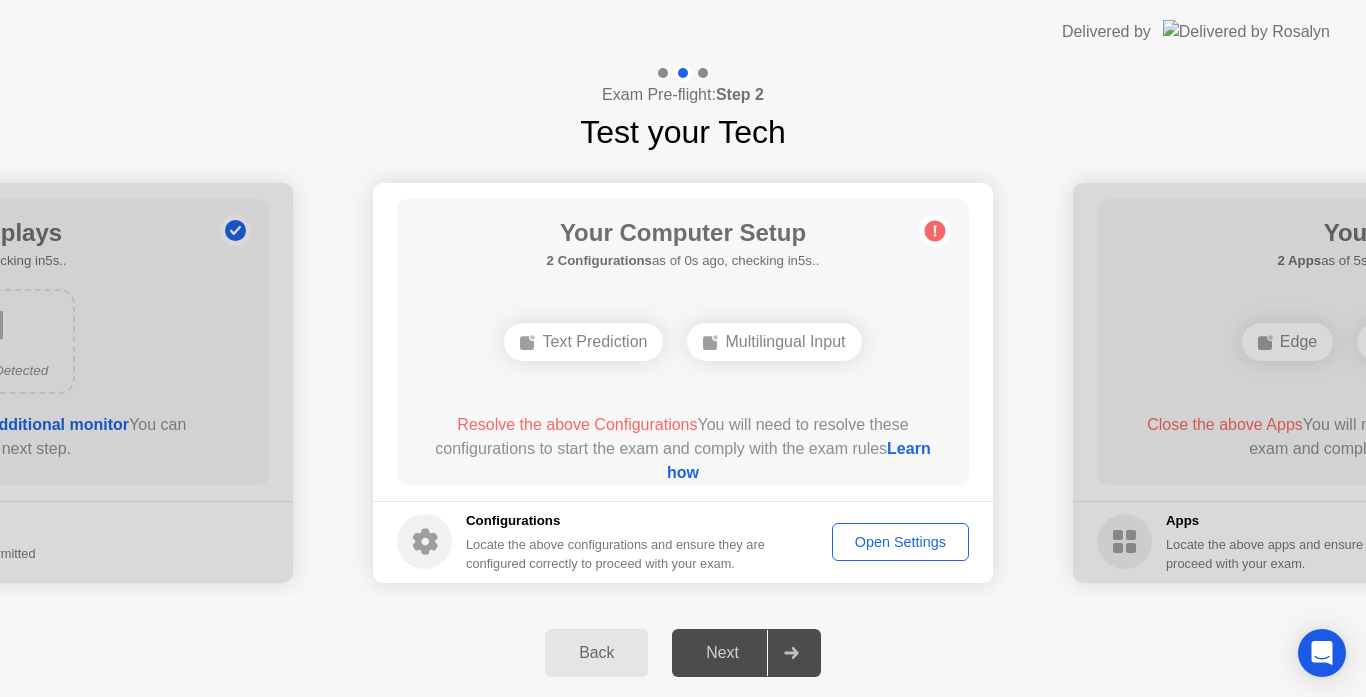click on "Text Prediction" 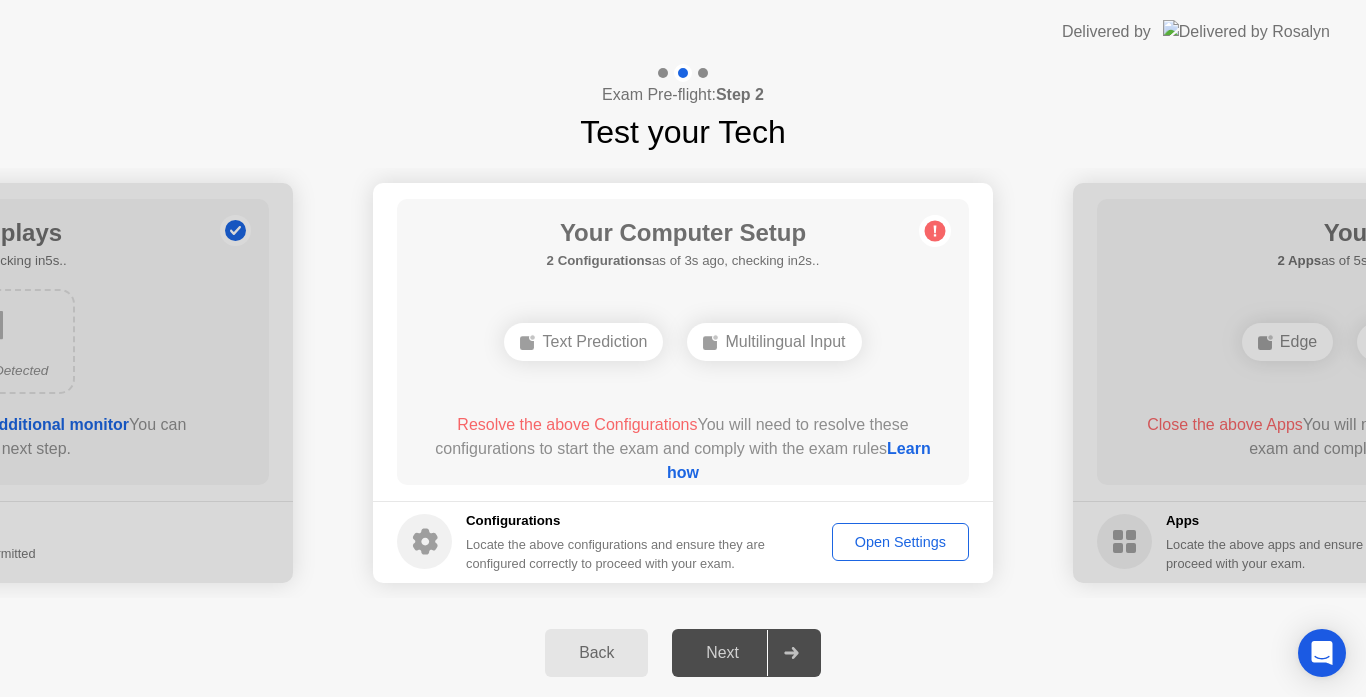 click on "Resolve the above Configurations" 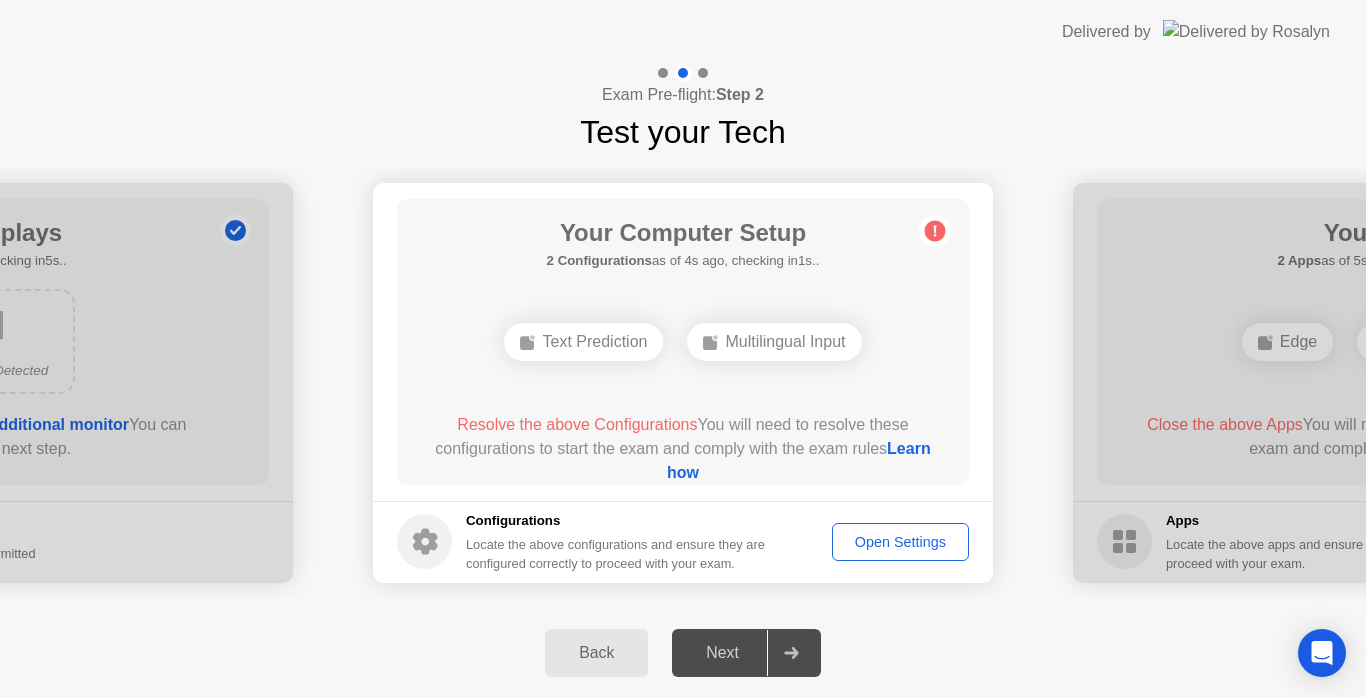 click on "Open Settings" 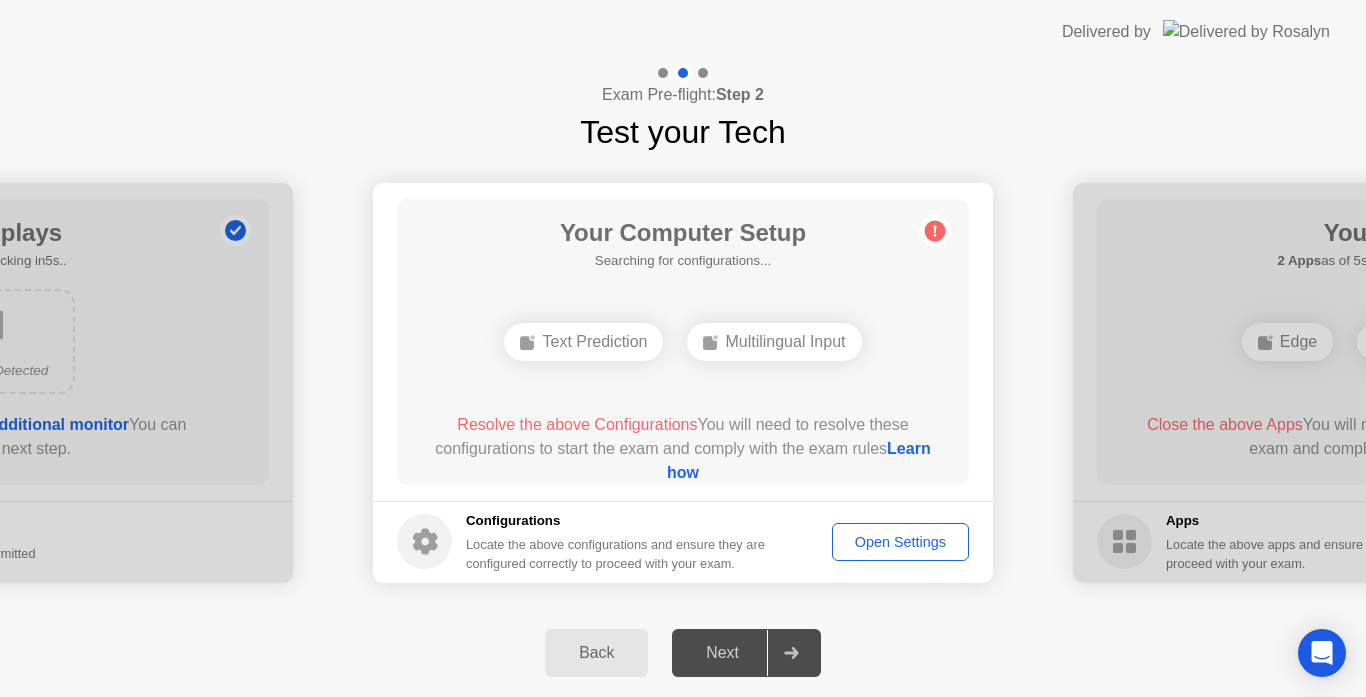 click on "Open Settings" 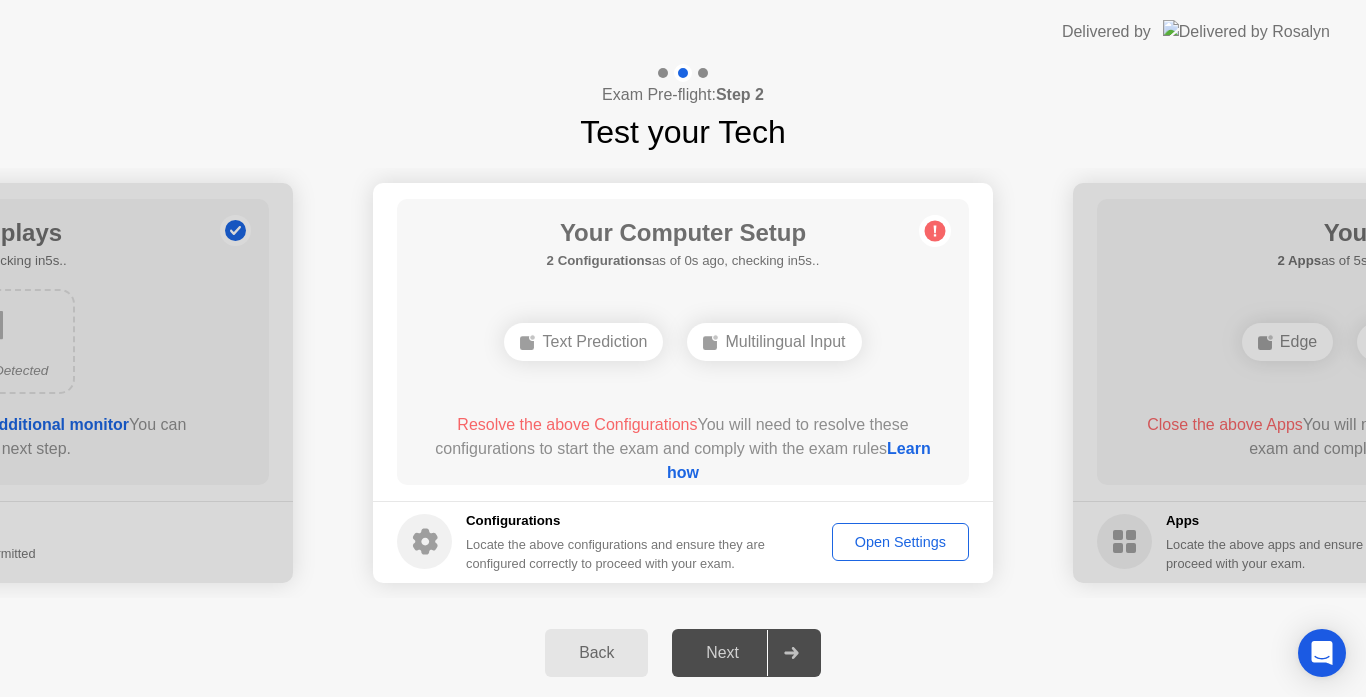 click on "Open Settings" 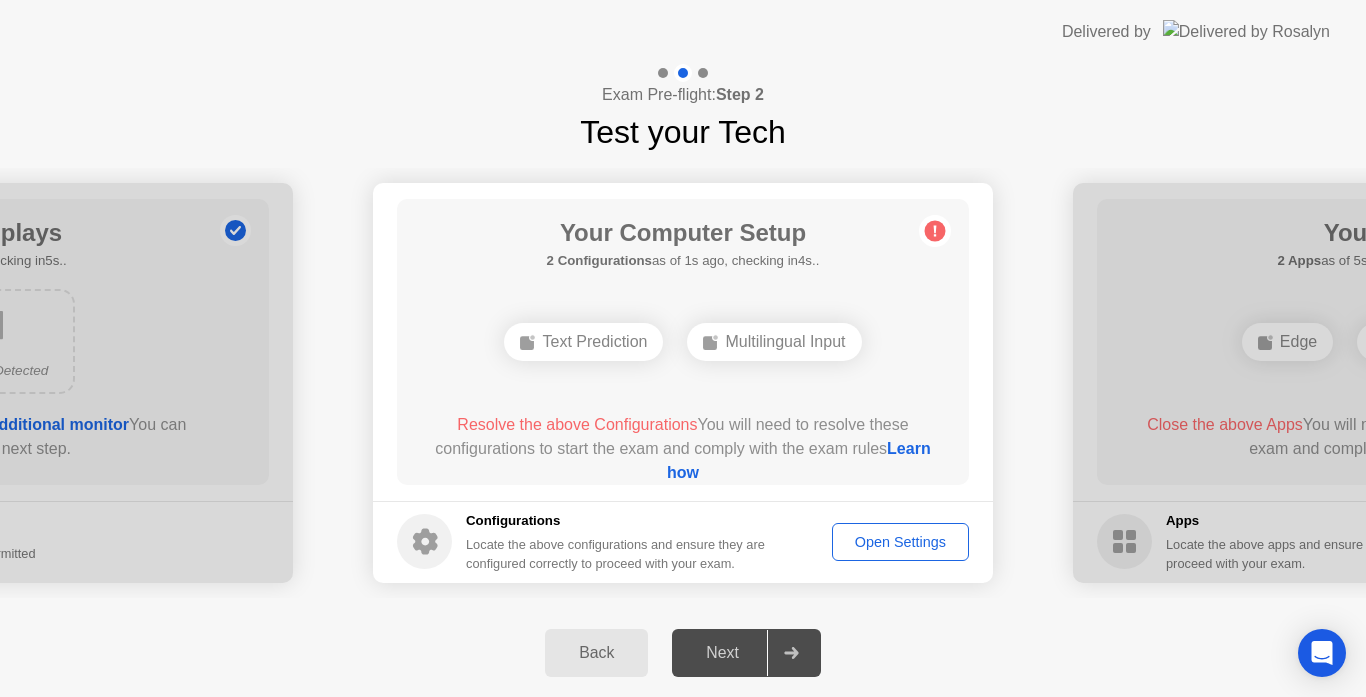 click on "Open Settings" 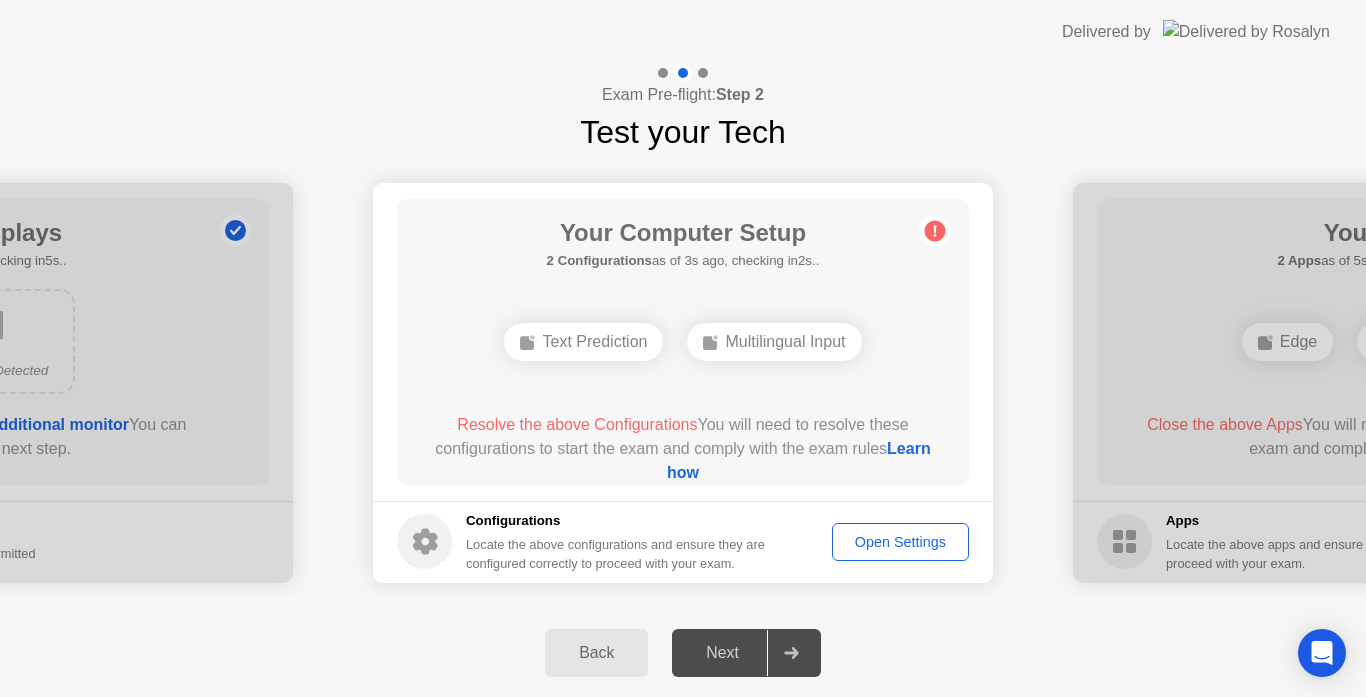 click on "Next" 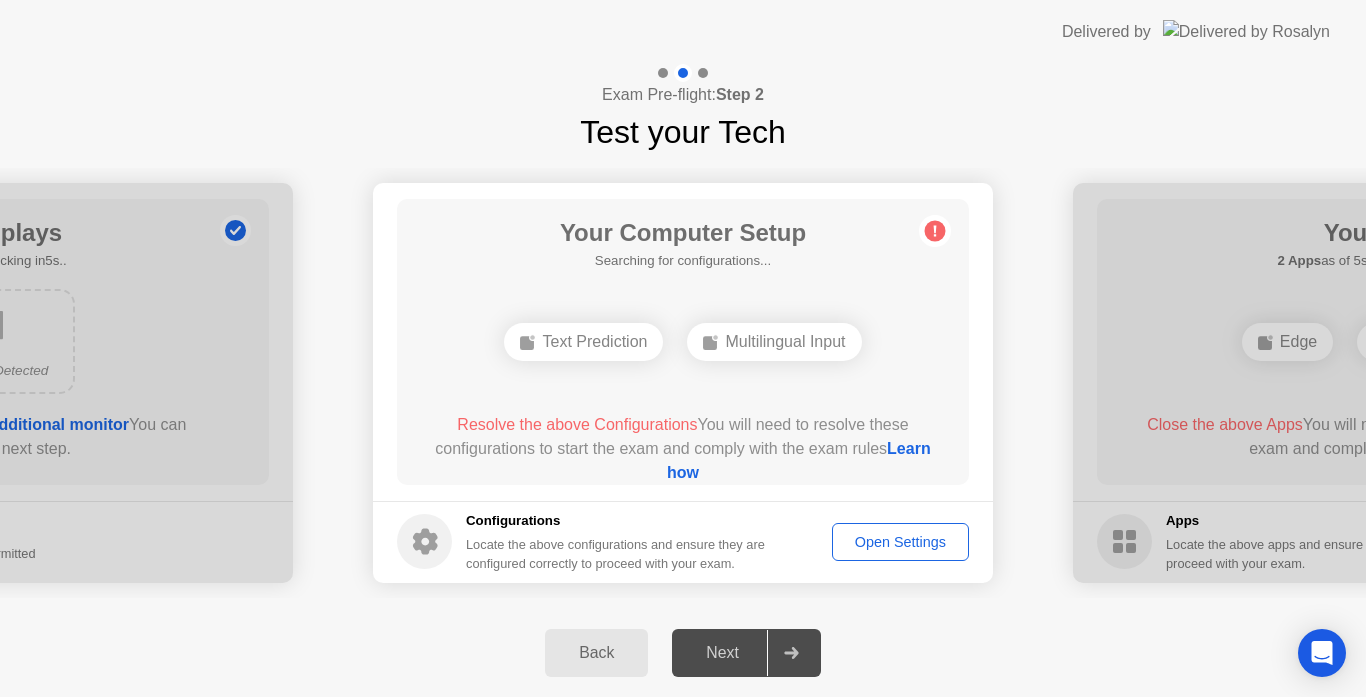click on "Learn how" 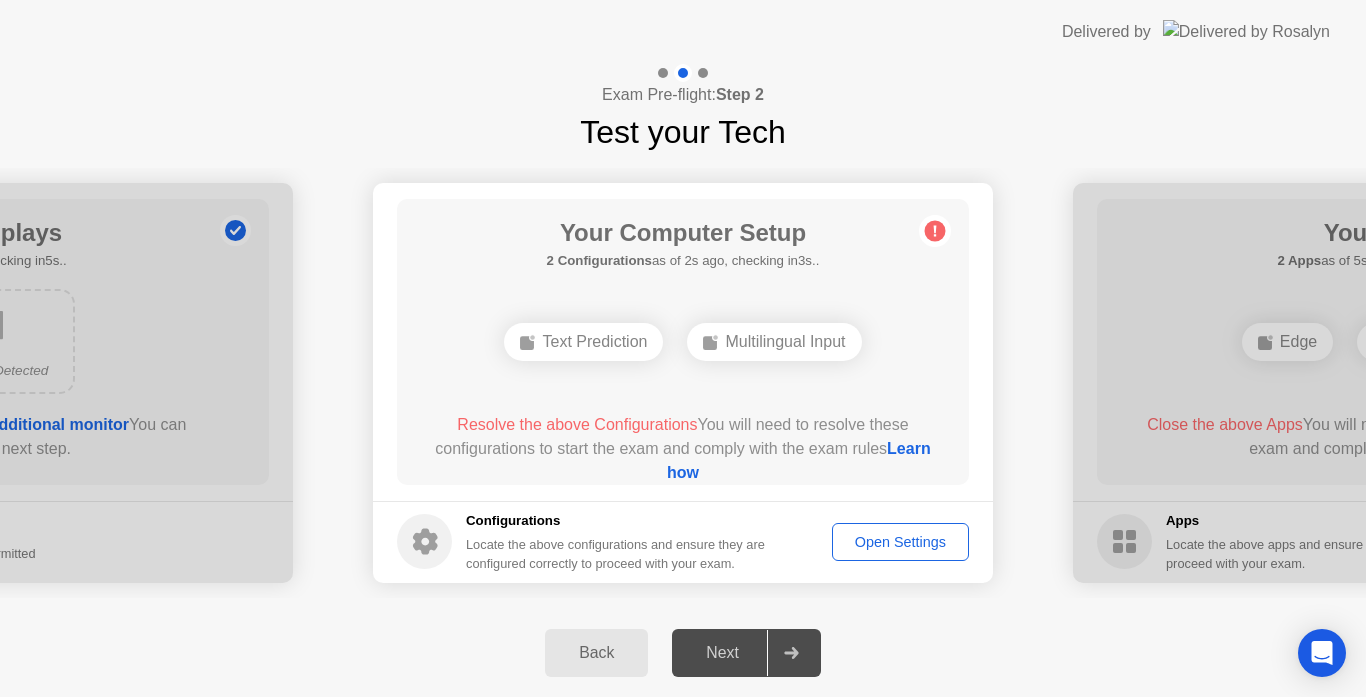 click on "Open Settings" 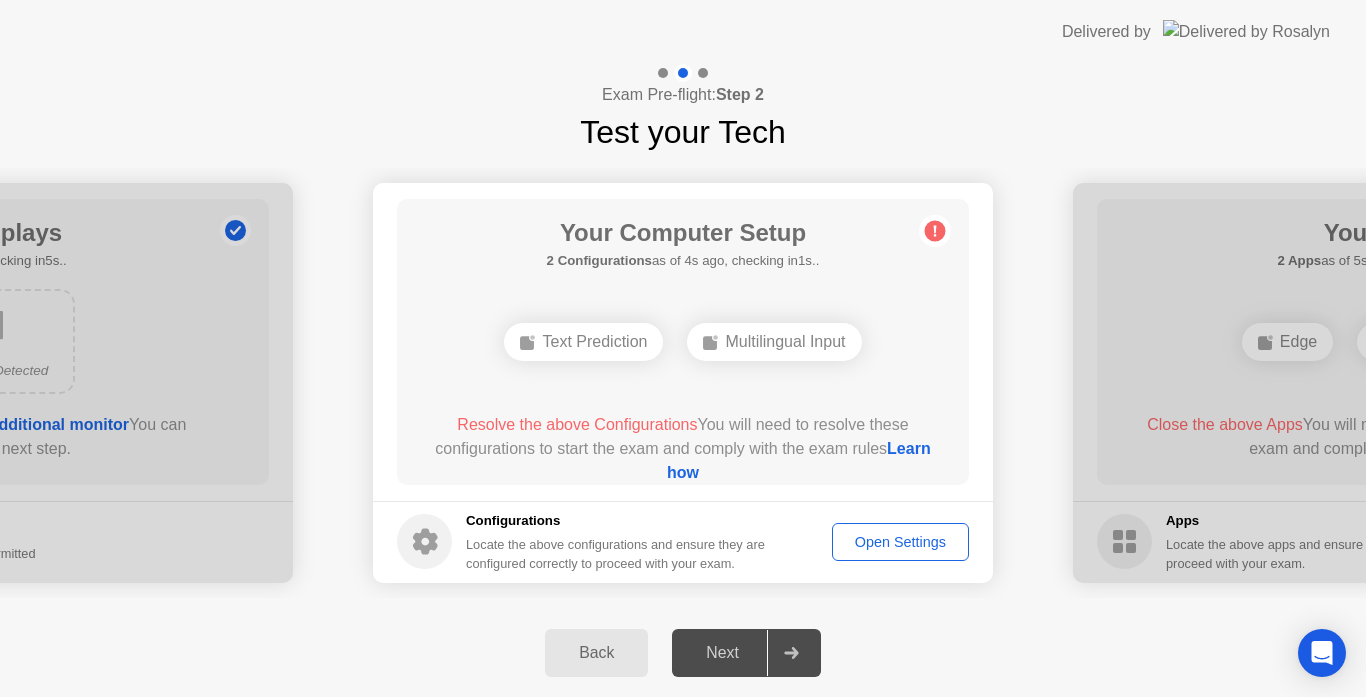 click on "Open Settings" 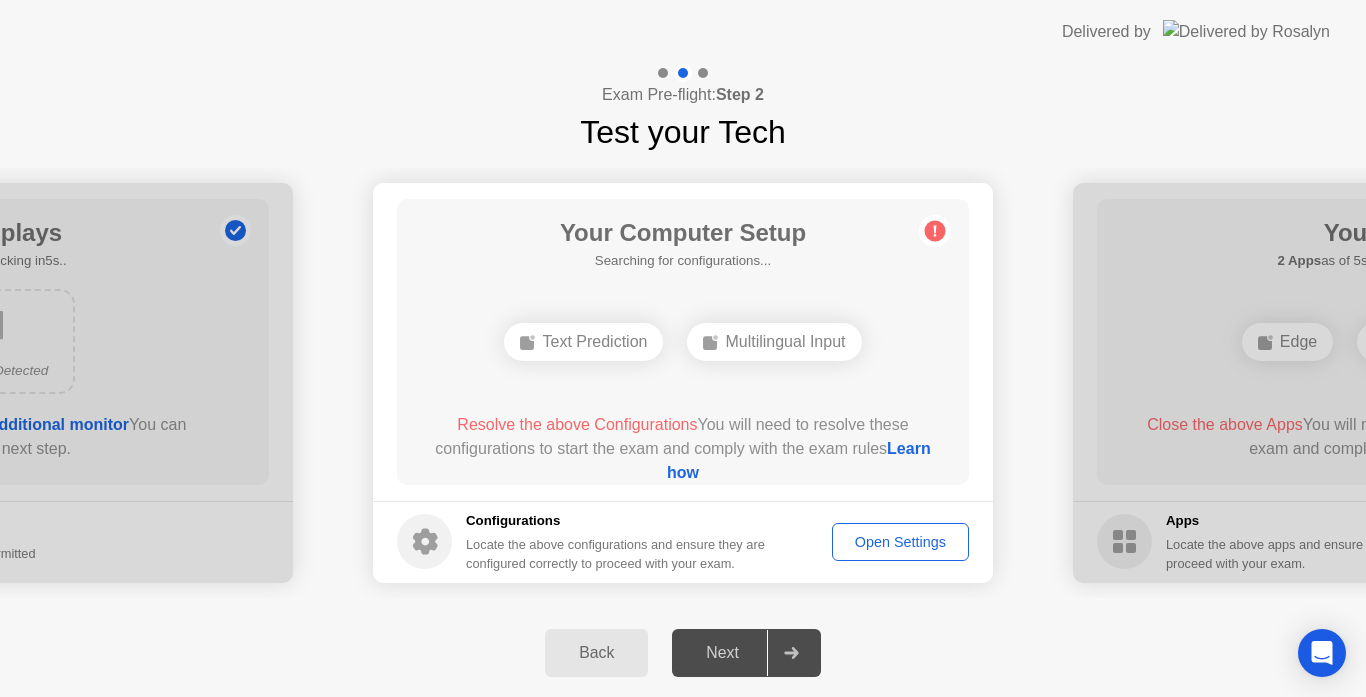 click on "Open Settings" 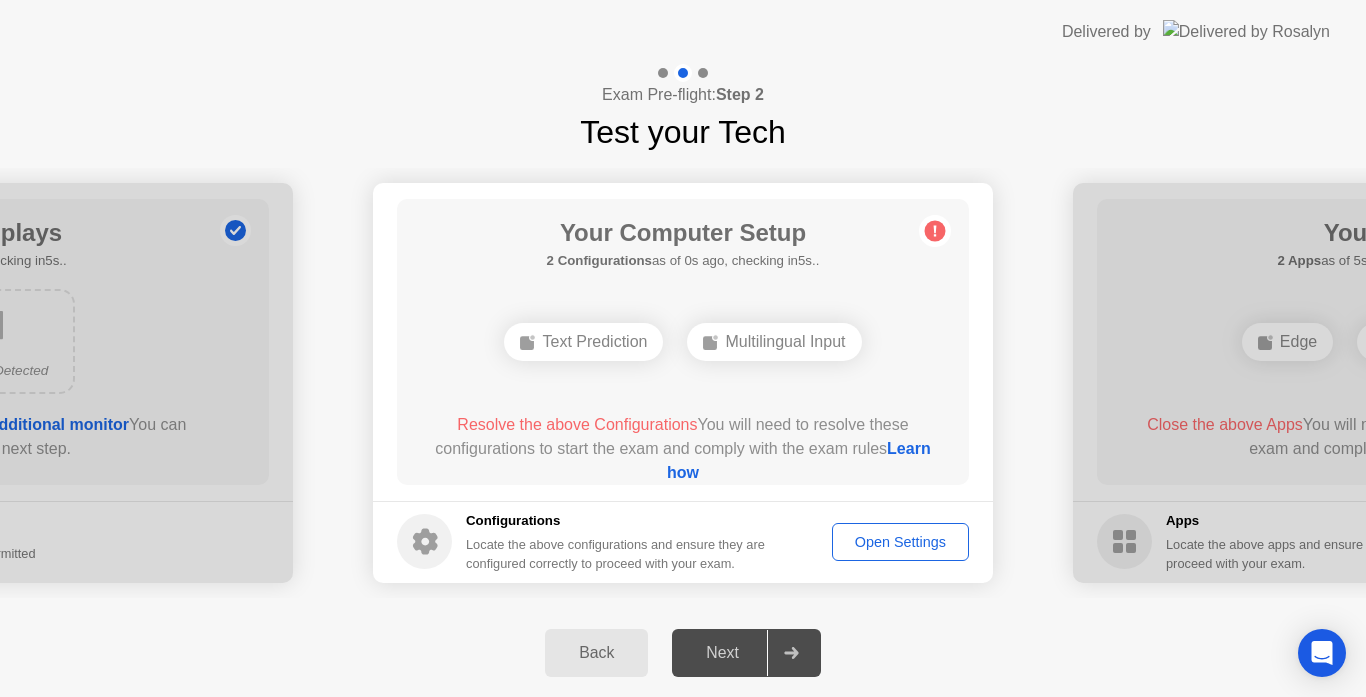drag, startPoint x: 882, startPoint y: 535, endPoint x: 785, endPoint y: 656, distance: 155.08063 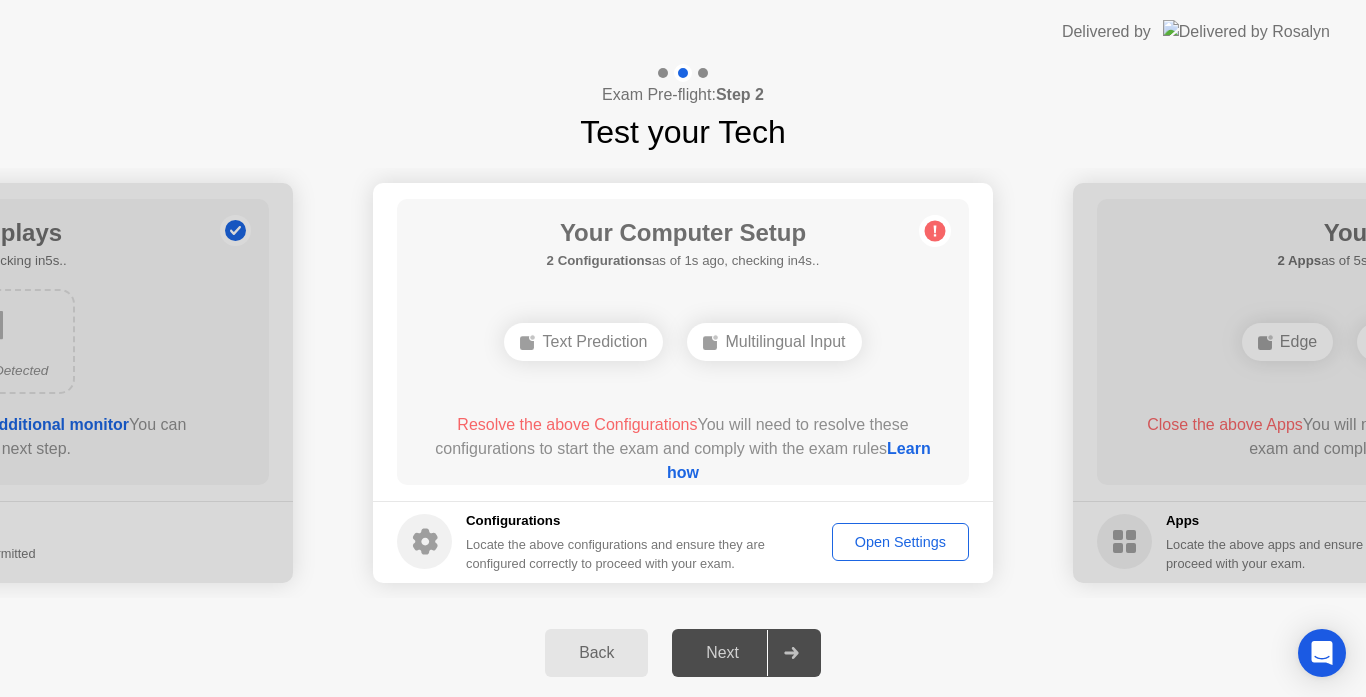 drag, startPoint x: 508, startPoint y: 540, endPoint x: 458, endPoint y: 383, distance: 164.76953 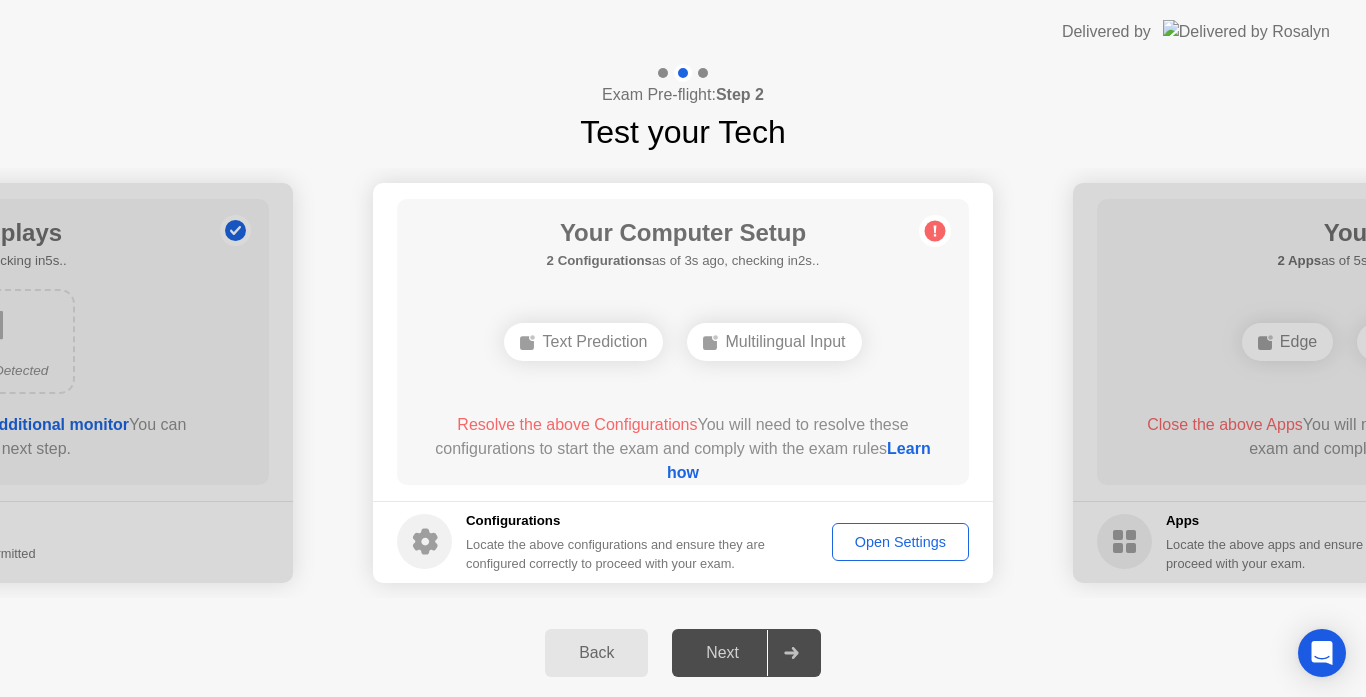 drag, startPoint x: 531, startPoint y: 421, endPoint x: 738, endPoint y: 509, distance: 224.92888 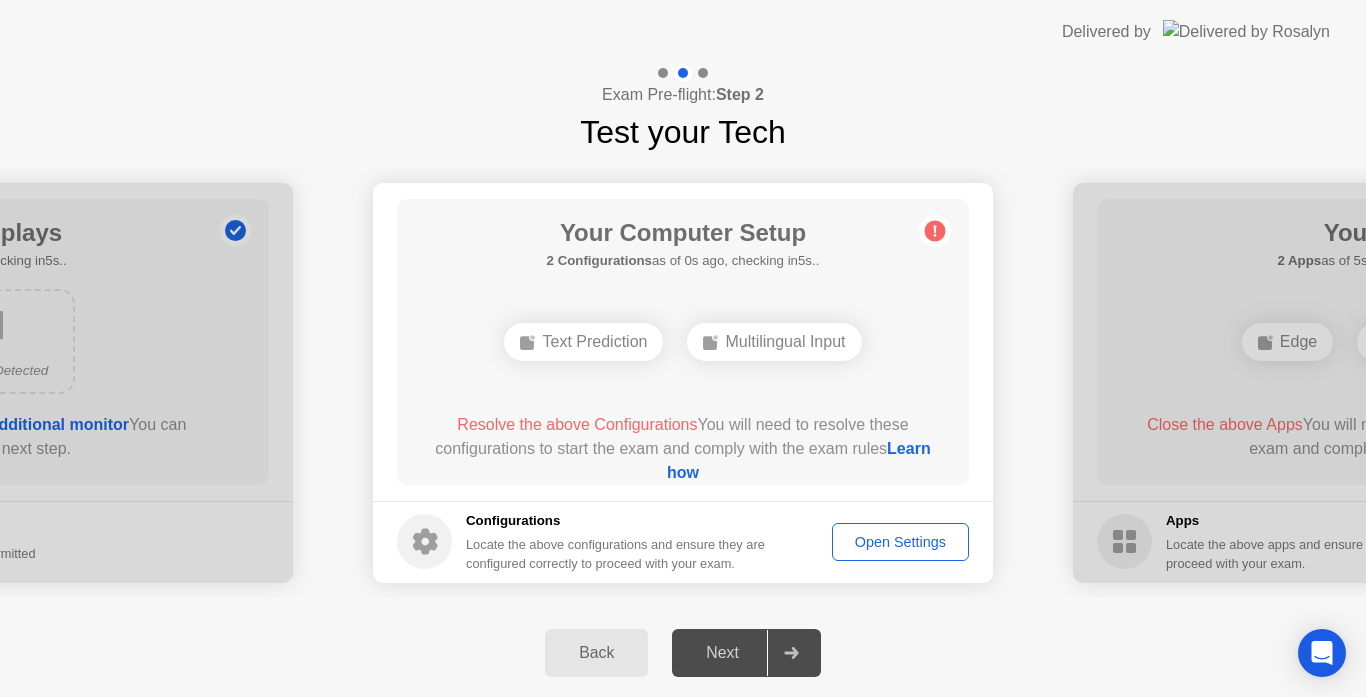 click on "Text Prediction" 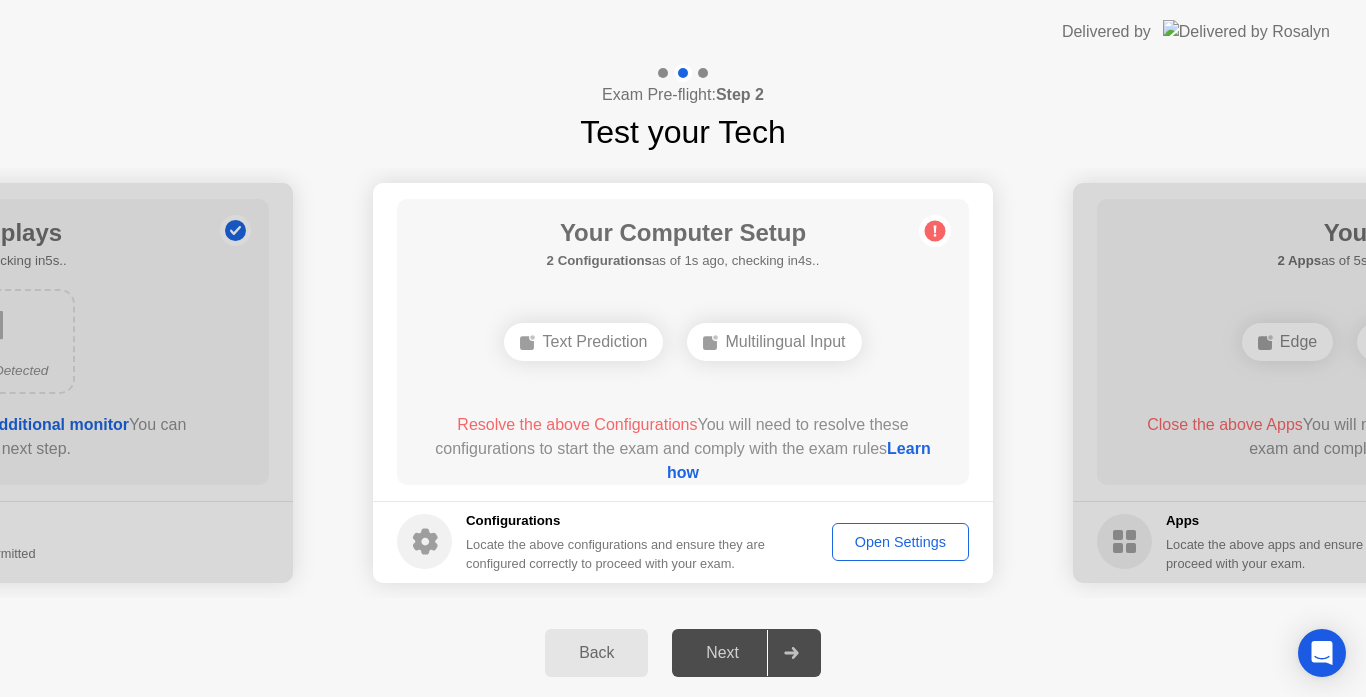 click on "Text Prediction" 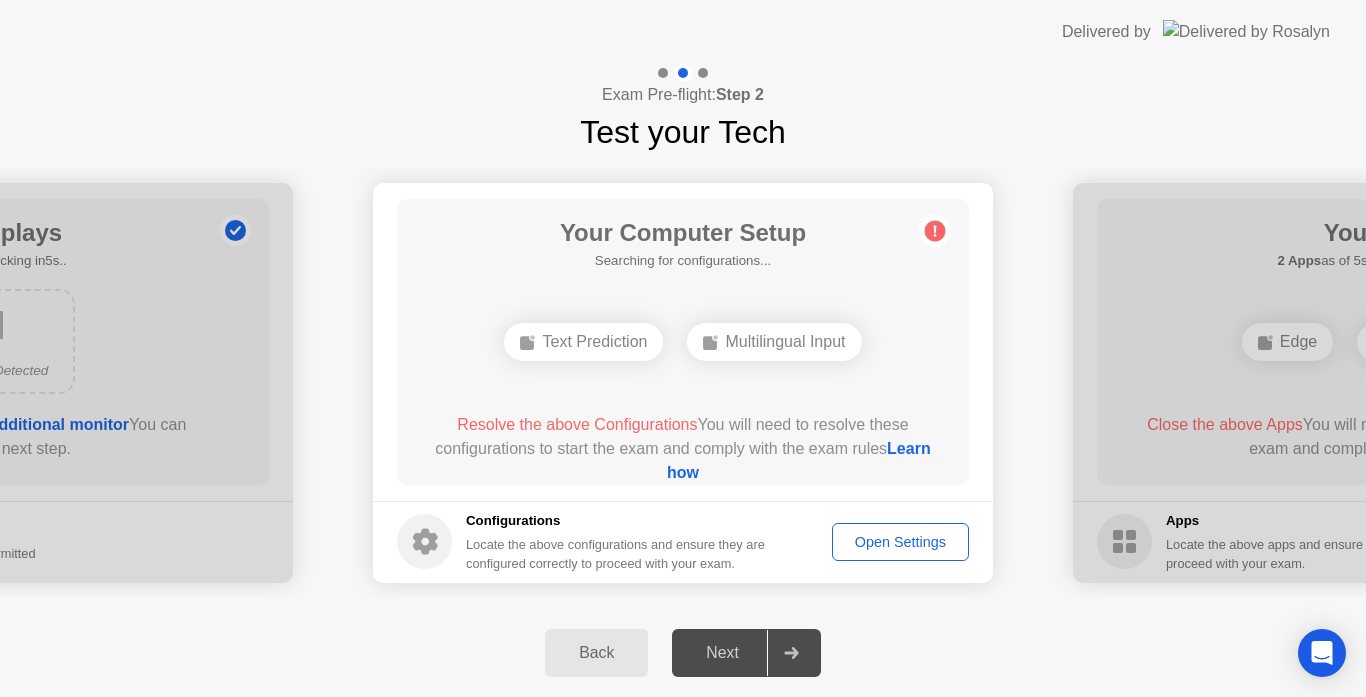 click on "Open Settings" 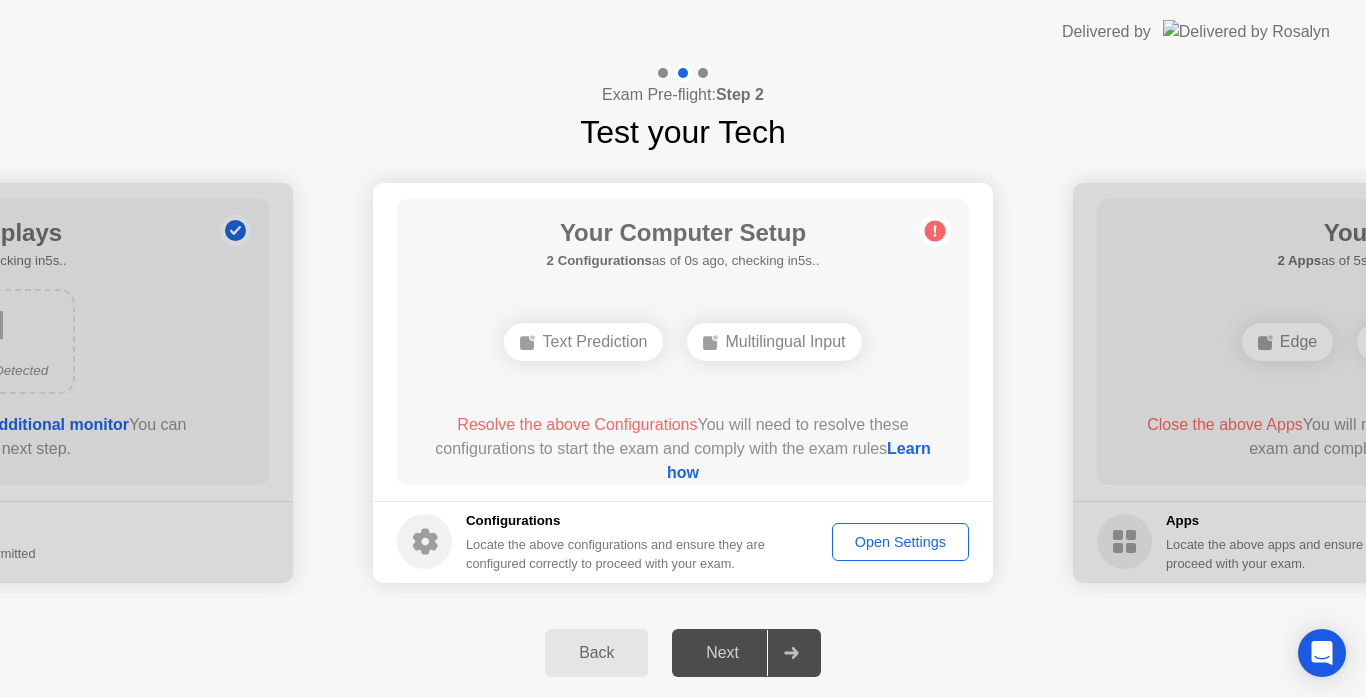 click on "Open Settings" 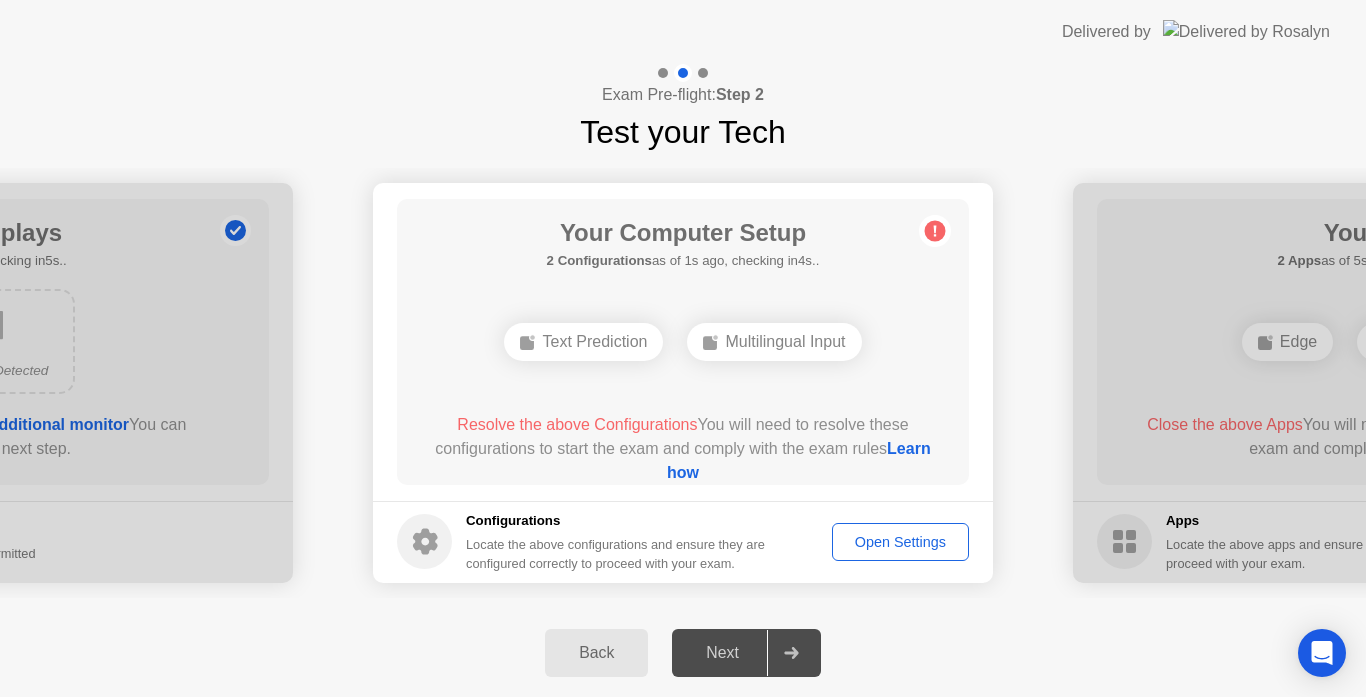 drag, startPoint x: 897, startPoint y: 536, endPoint x: 844, endPoint y: 238, distance: 302.6764 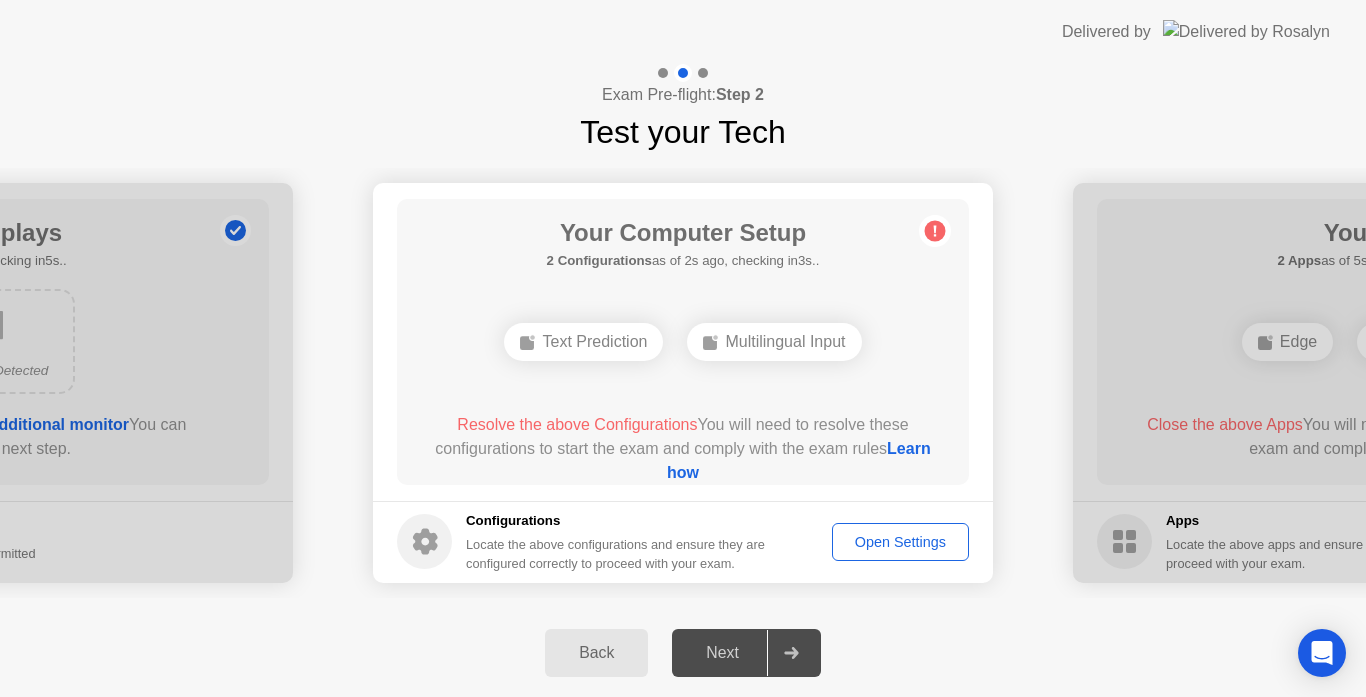 click on "Your Computer Setup 2 Configurations  as of 2s ago, checking in3s..  Text Prediction   Multilingual Input  Resolve the above Configurations  You will need to resolve these configurations to start the exam and comply with the exam rules  Learn how" 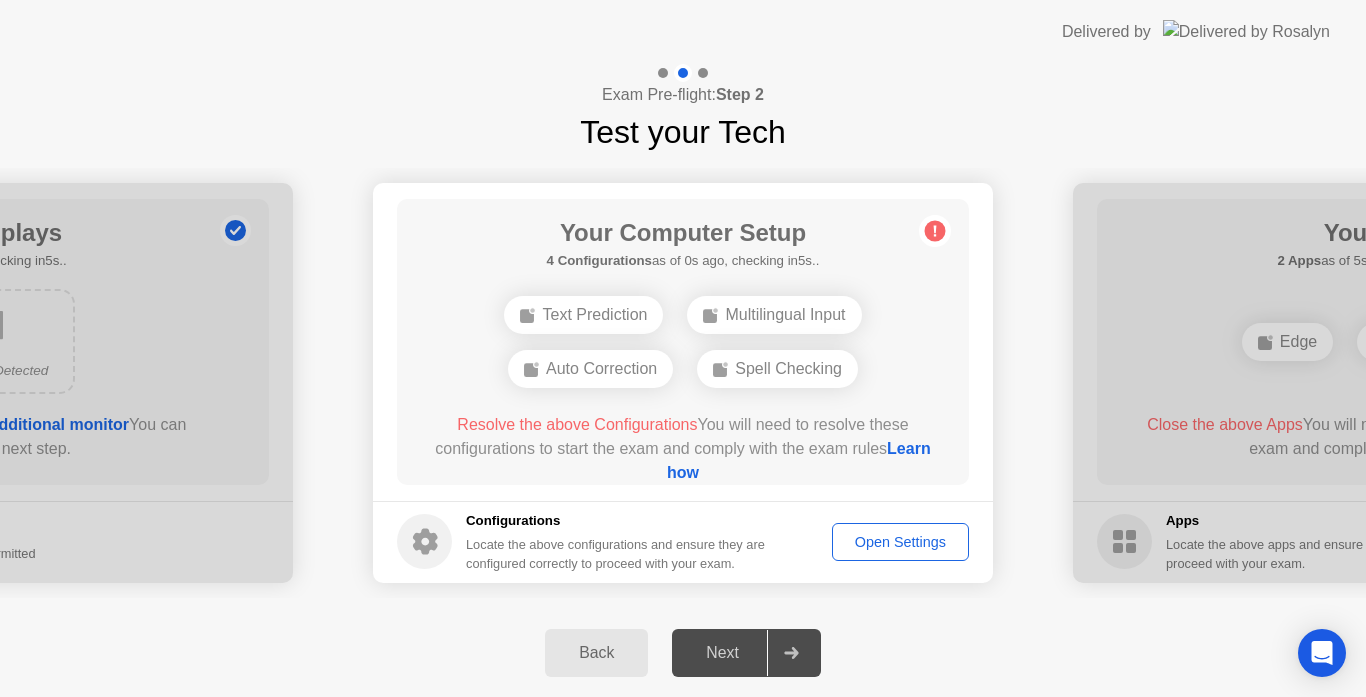 click 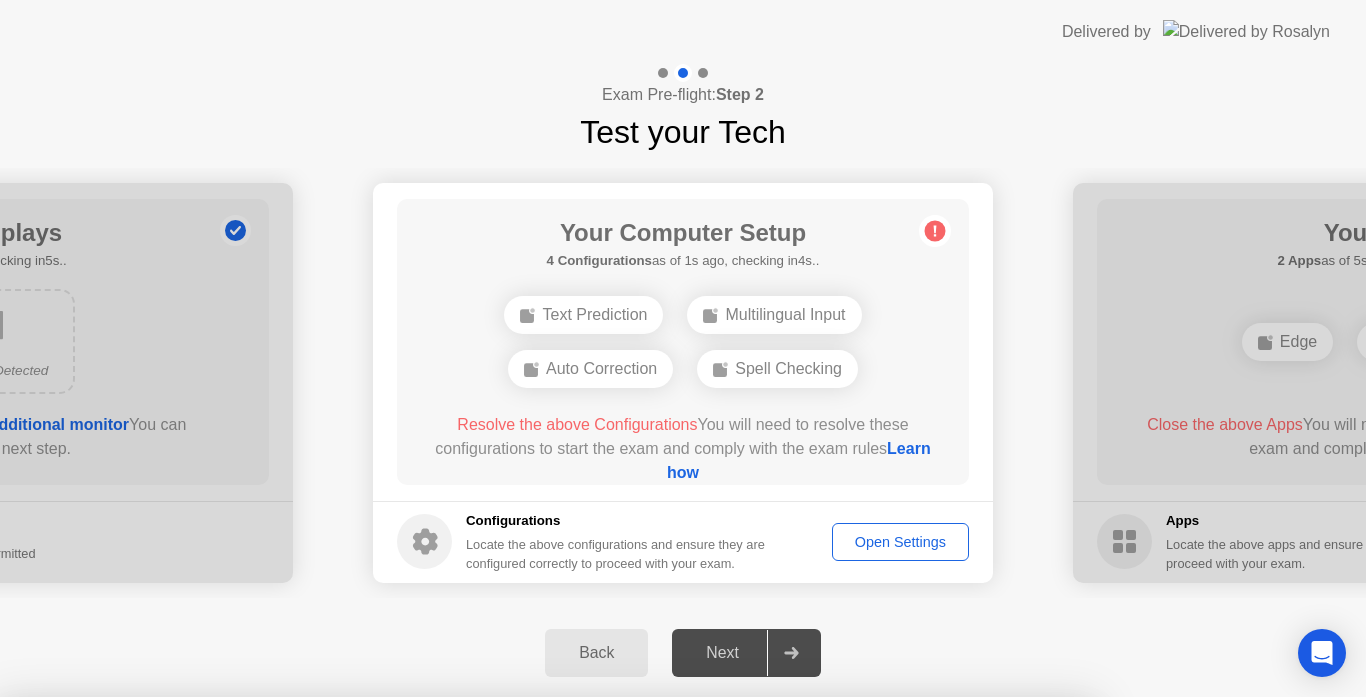 click on "Yes" at bounding box center (498, 810) 